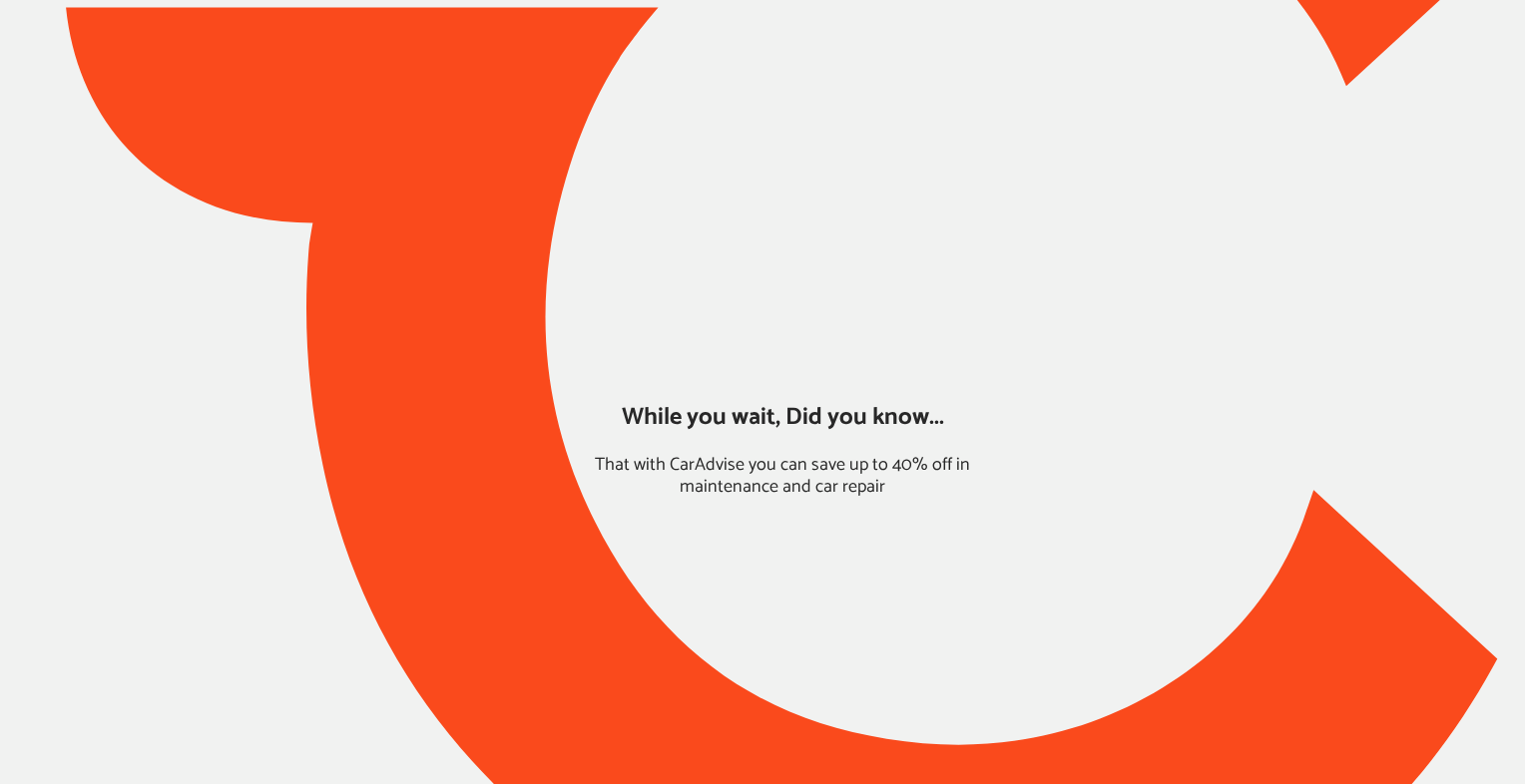 scroll, scrollTop: 0, scrollLeft: 0, axis: both 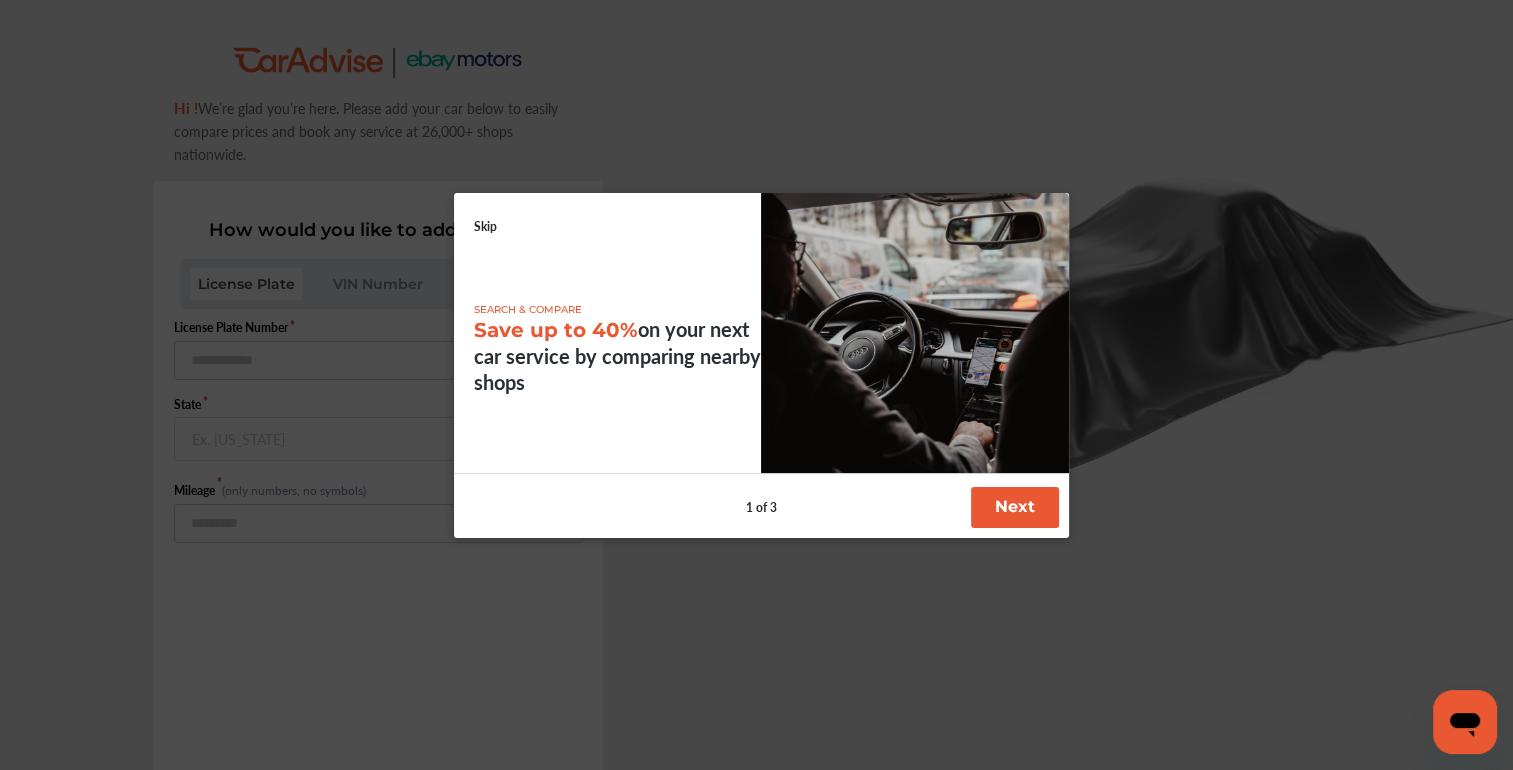 click on "Next" at bounding box center (1015, 507) 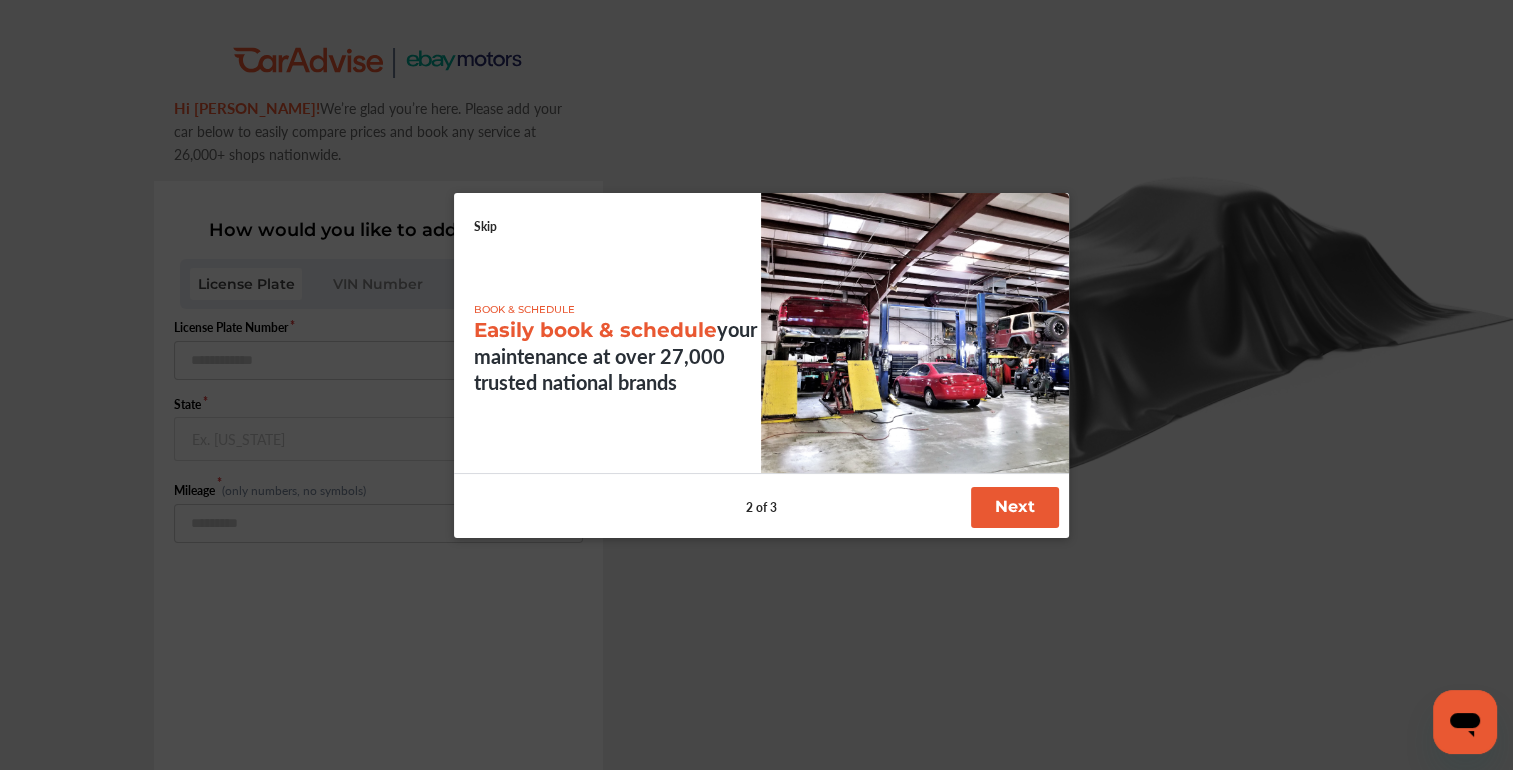 click on "Next" at bounding box center [1015, 507] 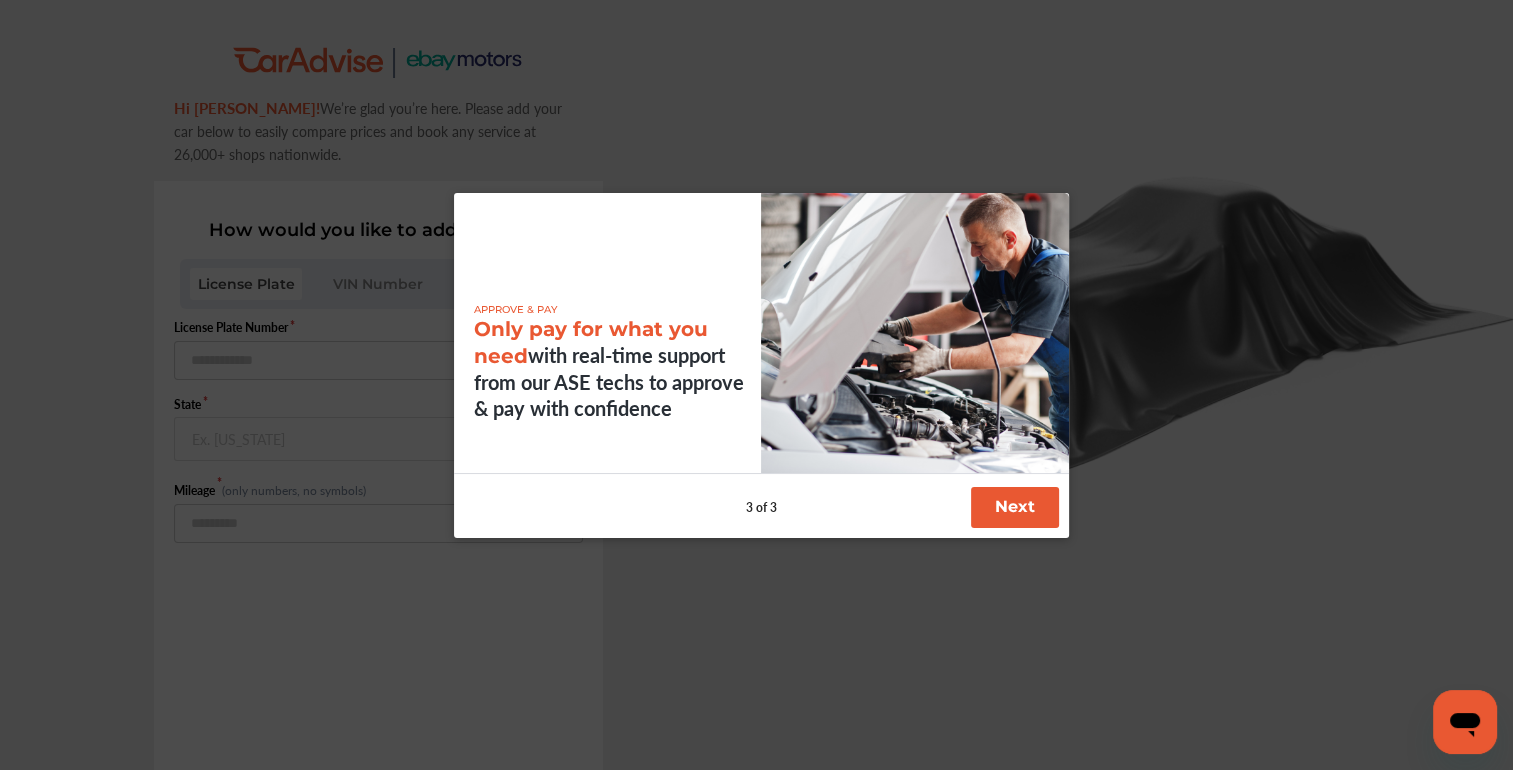 click on "Next" at bounding box center (1015, 507) 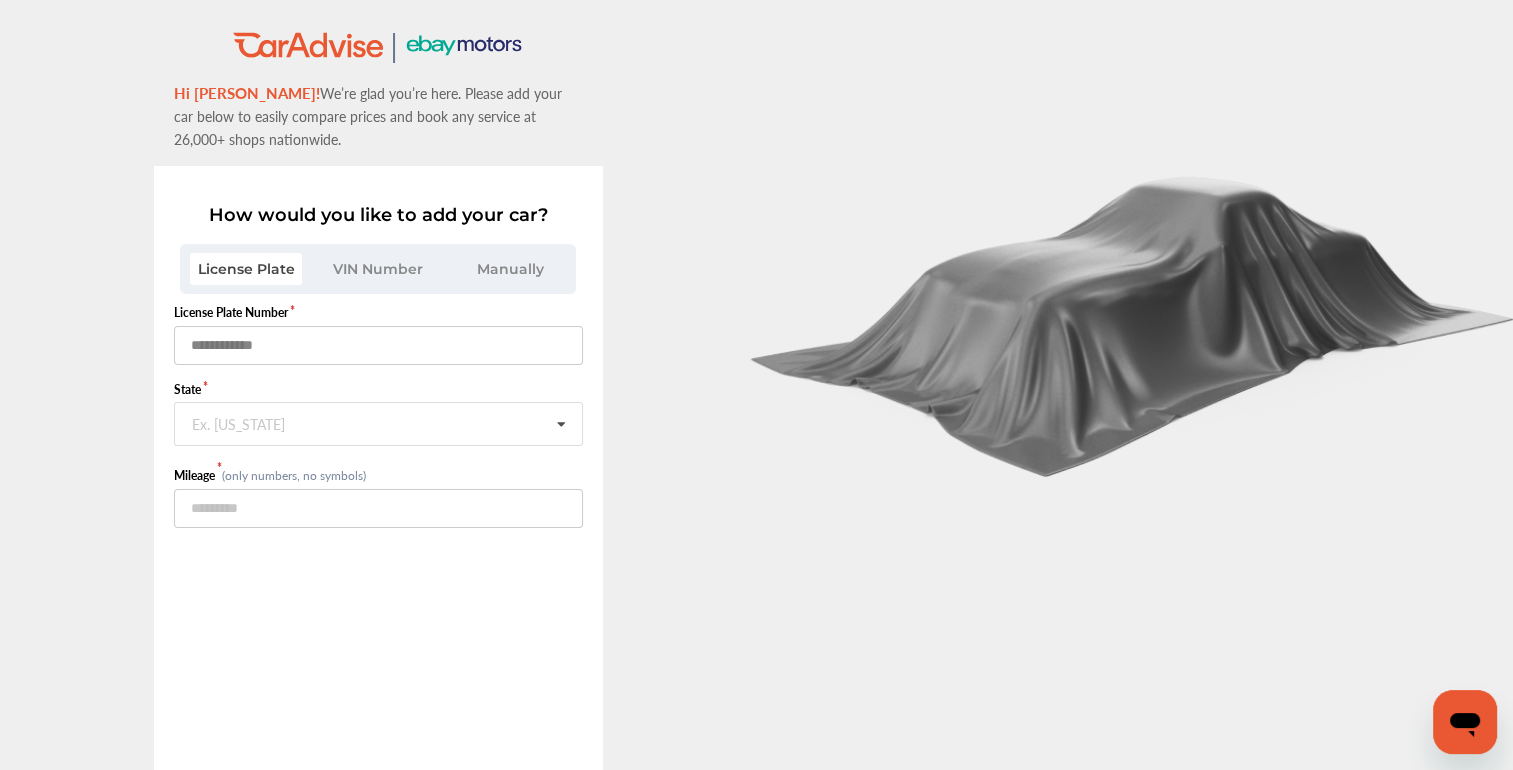 click at bounding box center (378, 345) 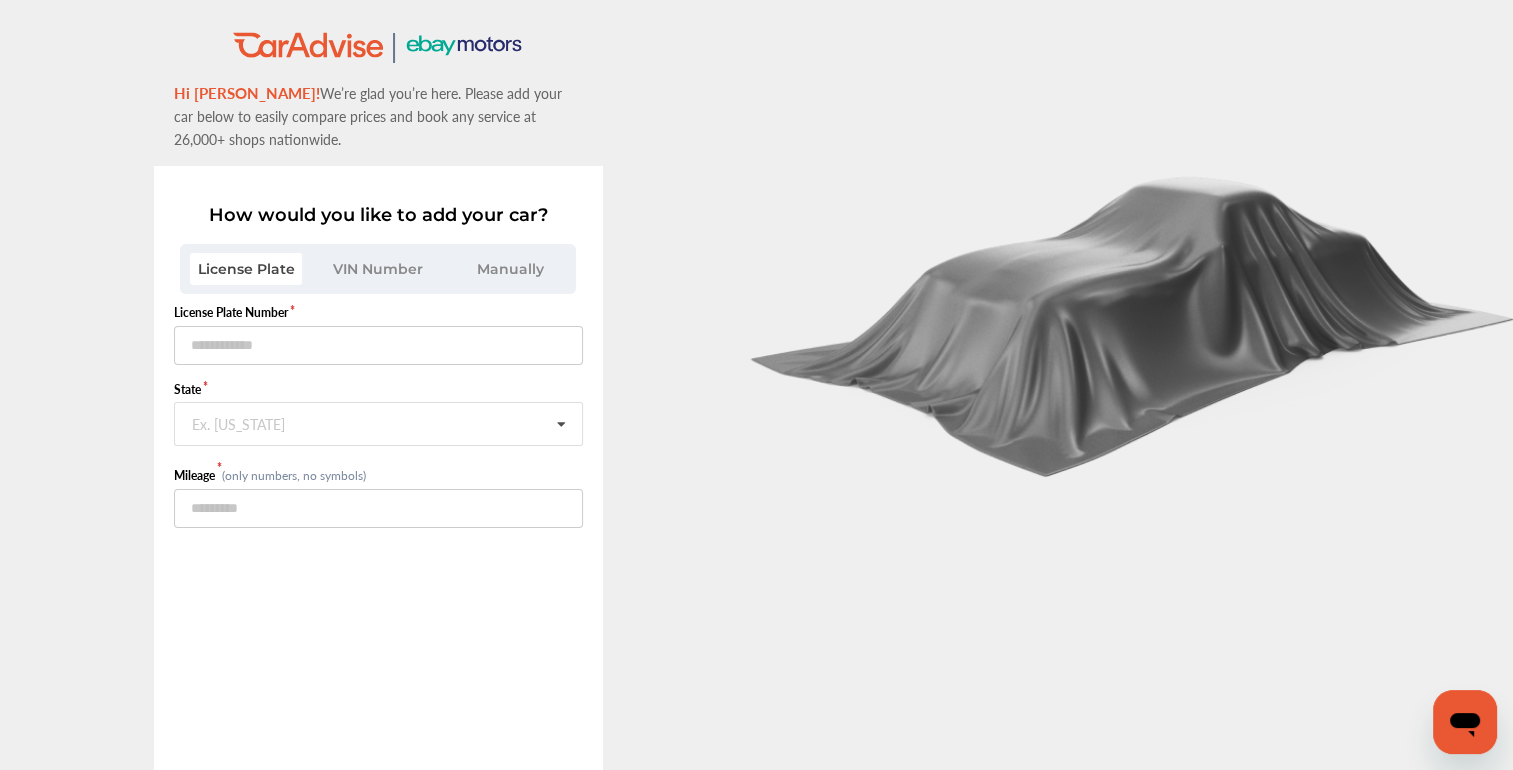 click on "Manually" at bounding box center (510, 269) 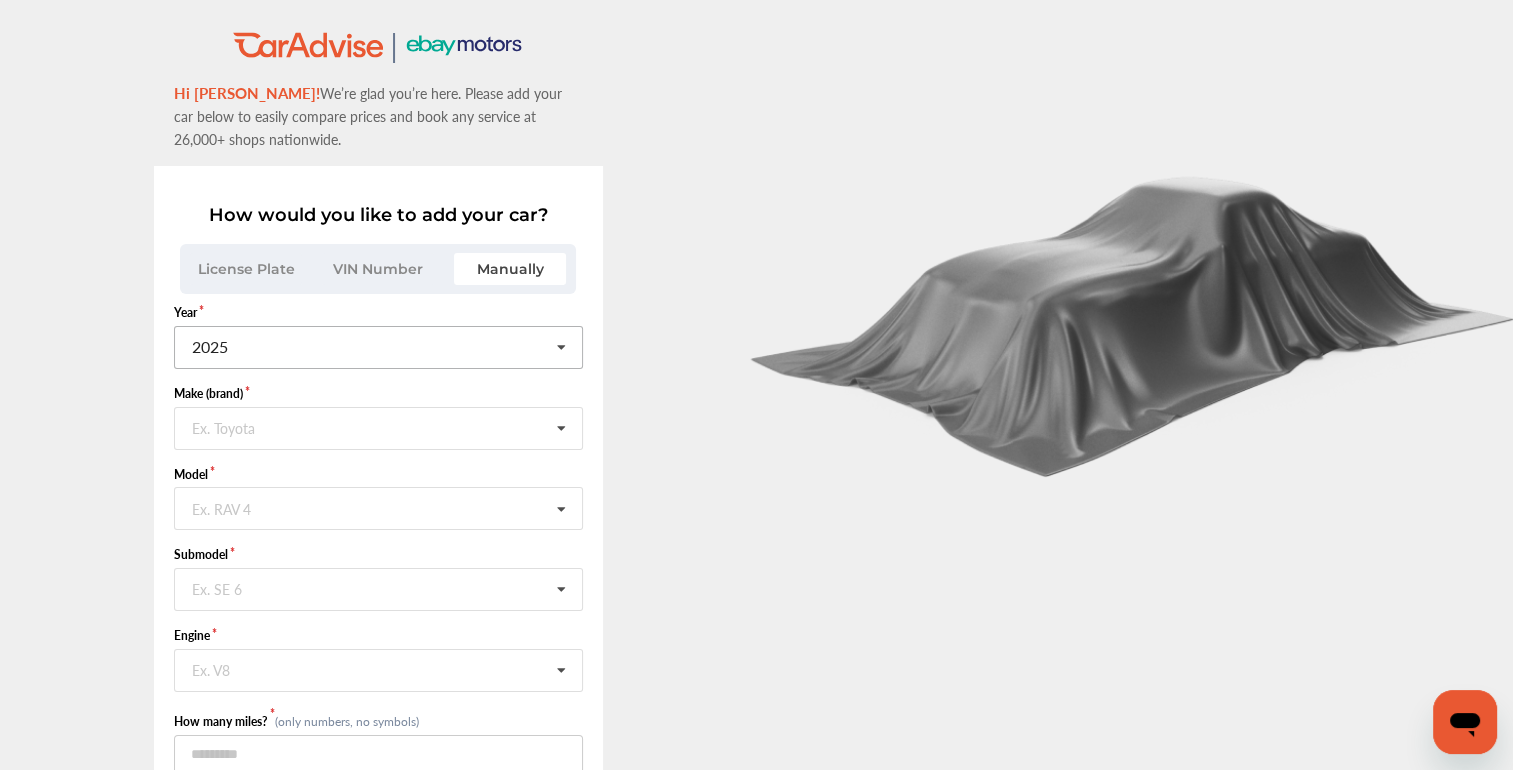 click at bounding box center (379, 346) 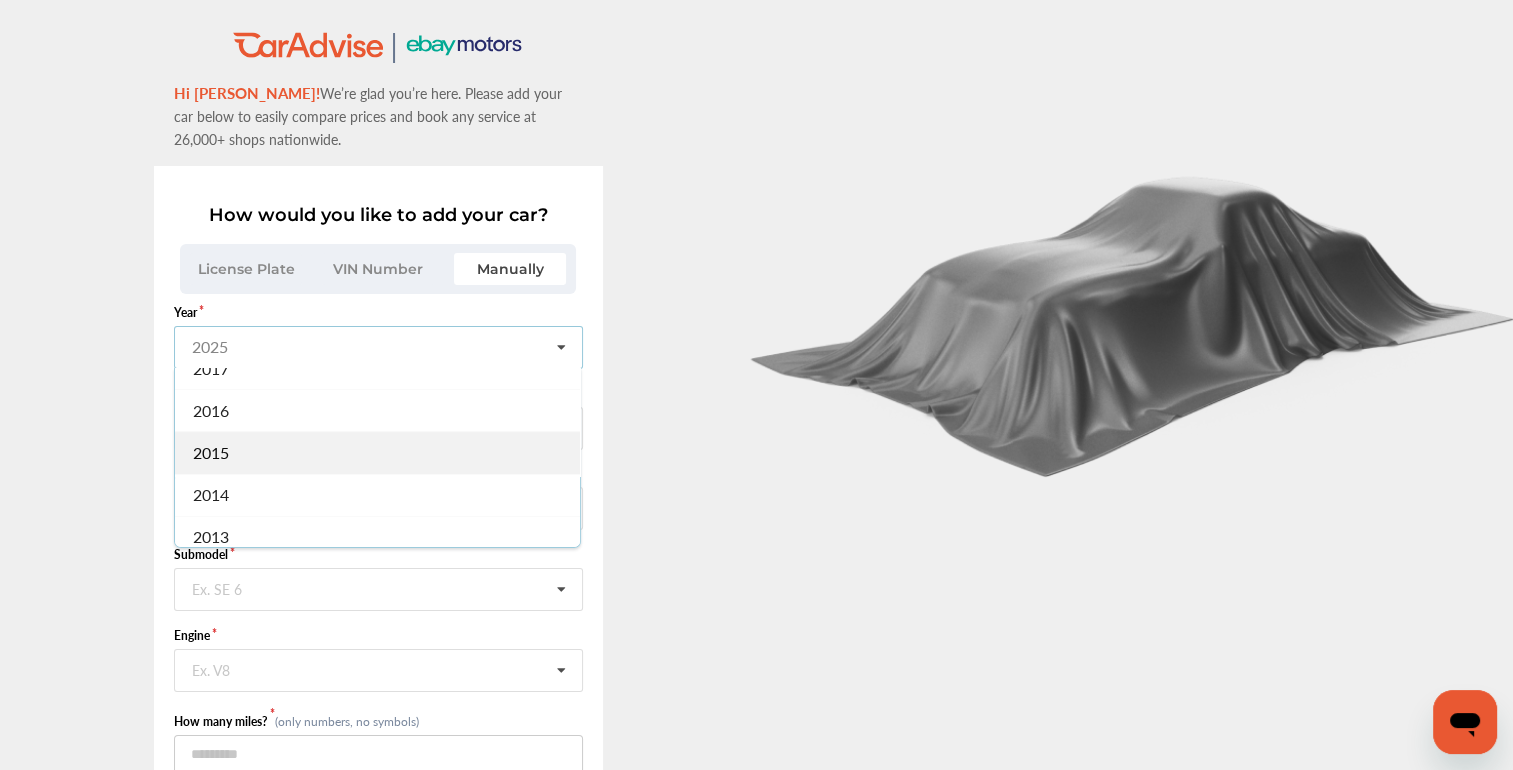 scroll, scrollTop: 300, scrollLeft: 0, axis: vertical 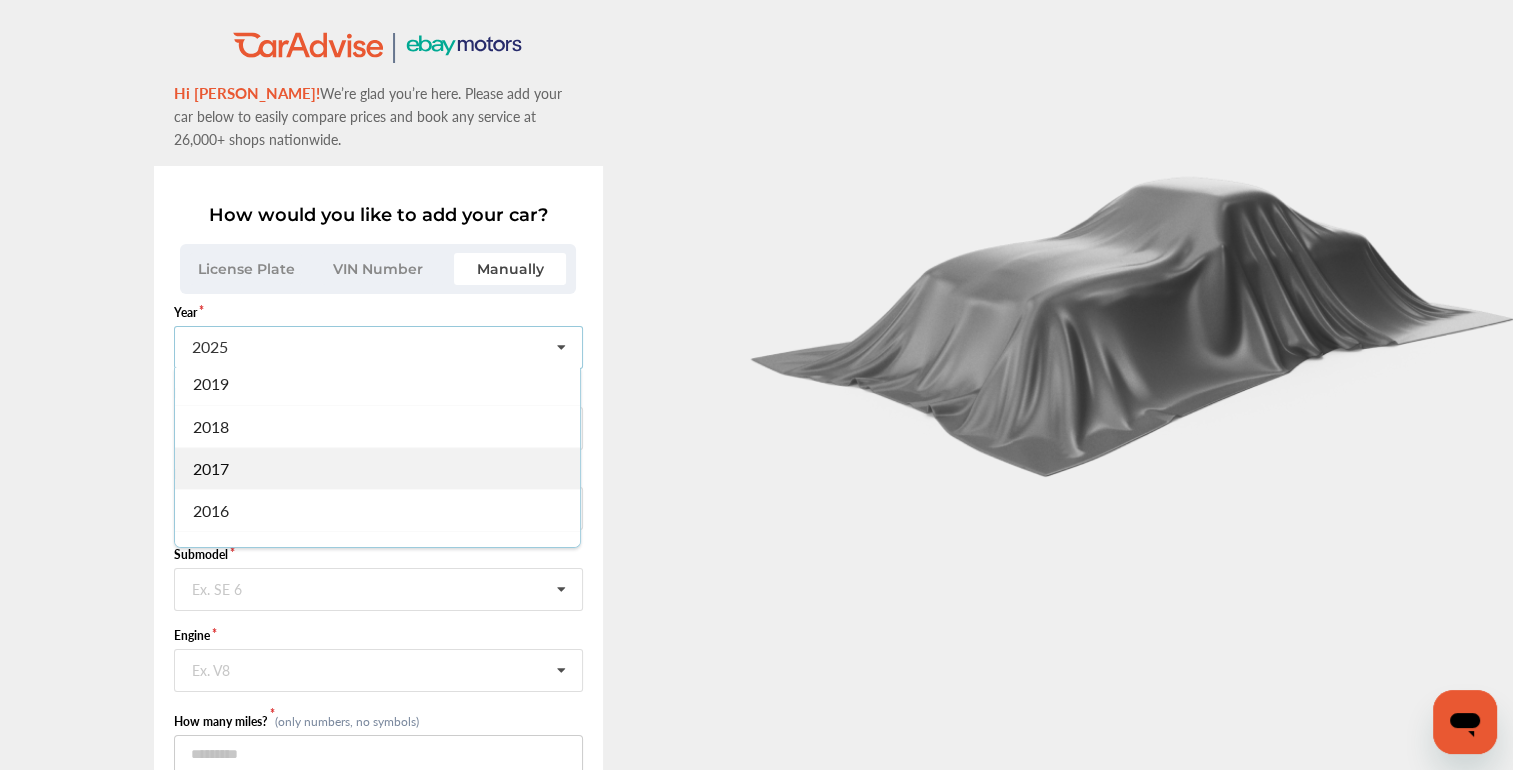 click on "2017" at bounding box center [377, 468] 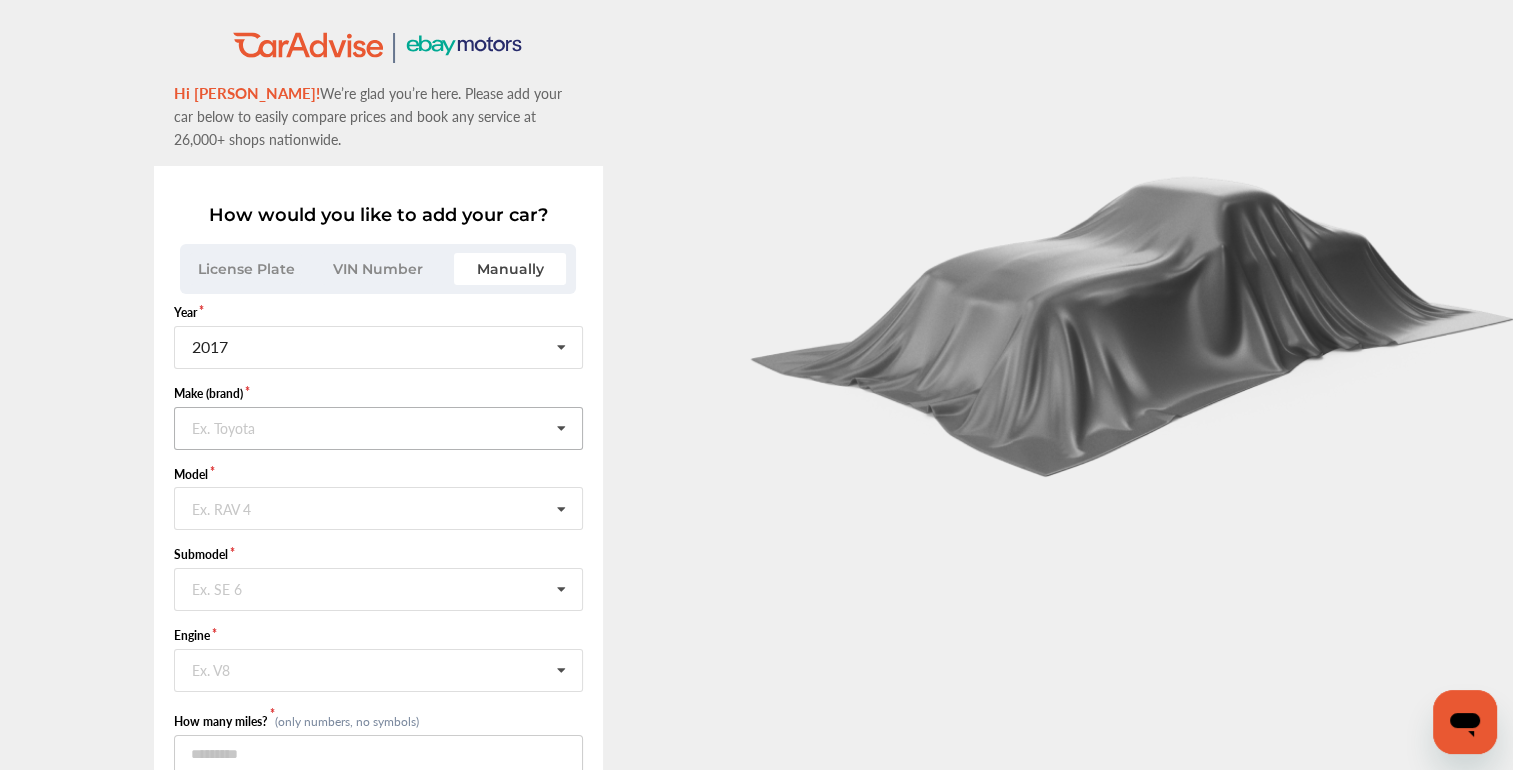 click at bounding box center (379, 427) 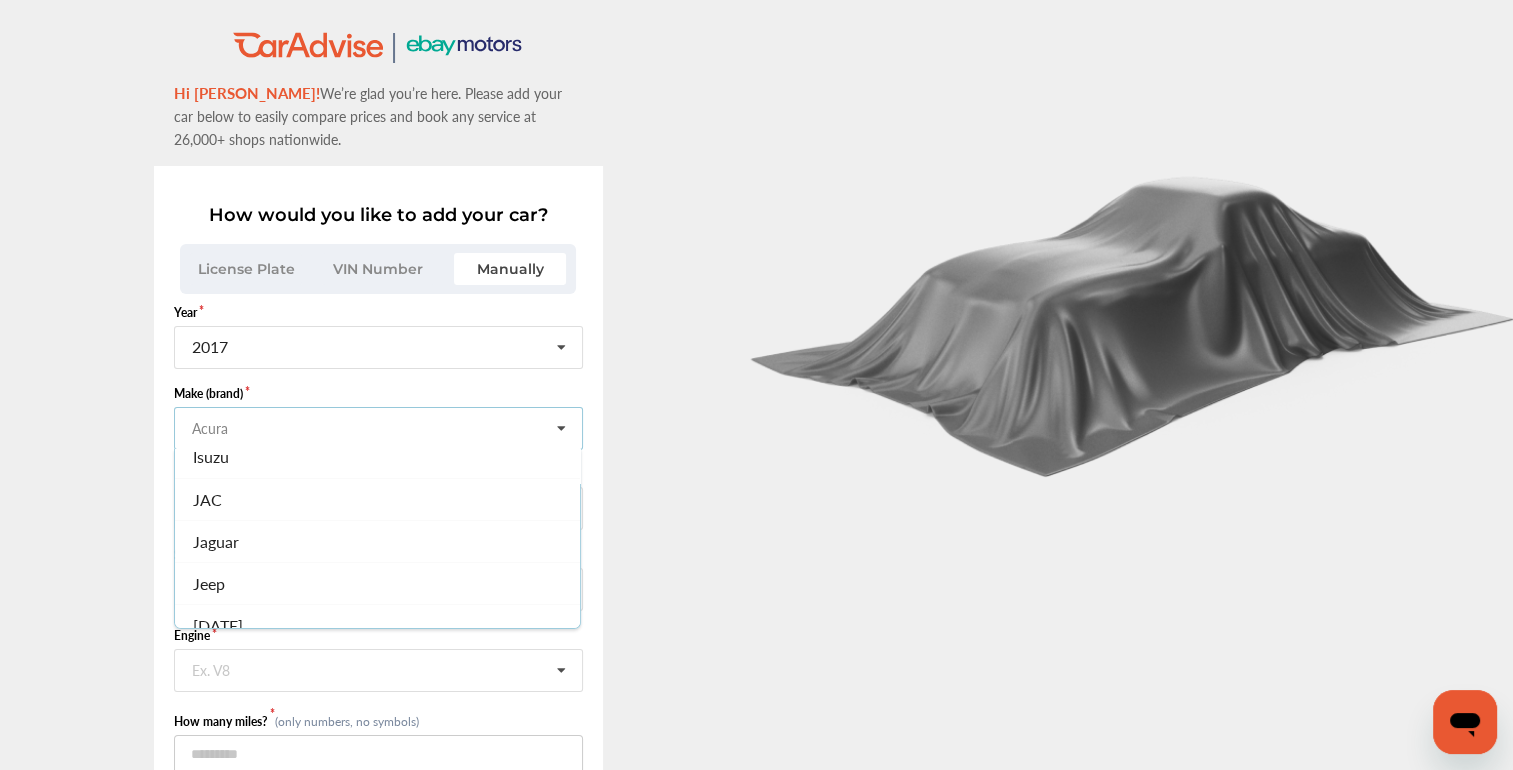 scroll, scrollTop: 968, scrollLeft: 0, axis: vertical 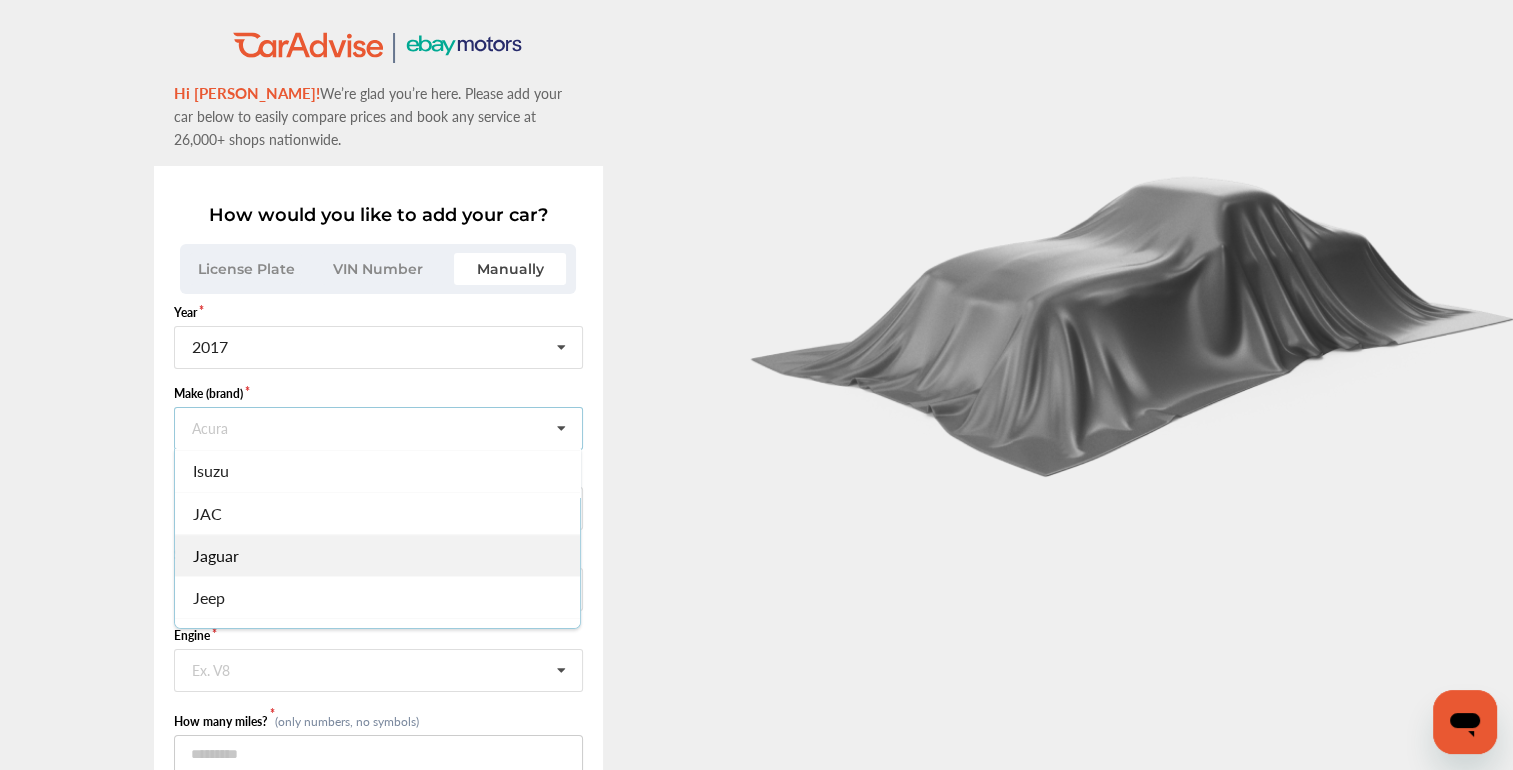 click on "Jaguar" at bounding box center (216, 554) 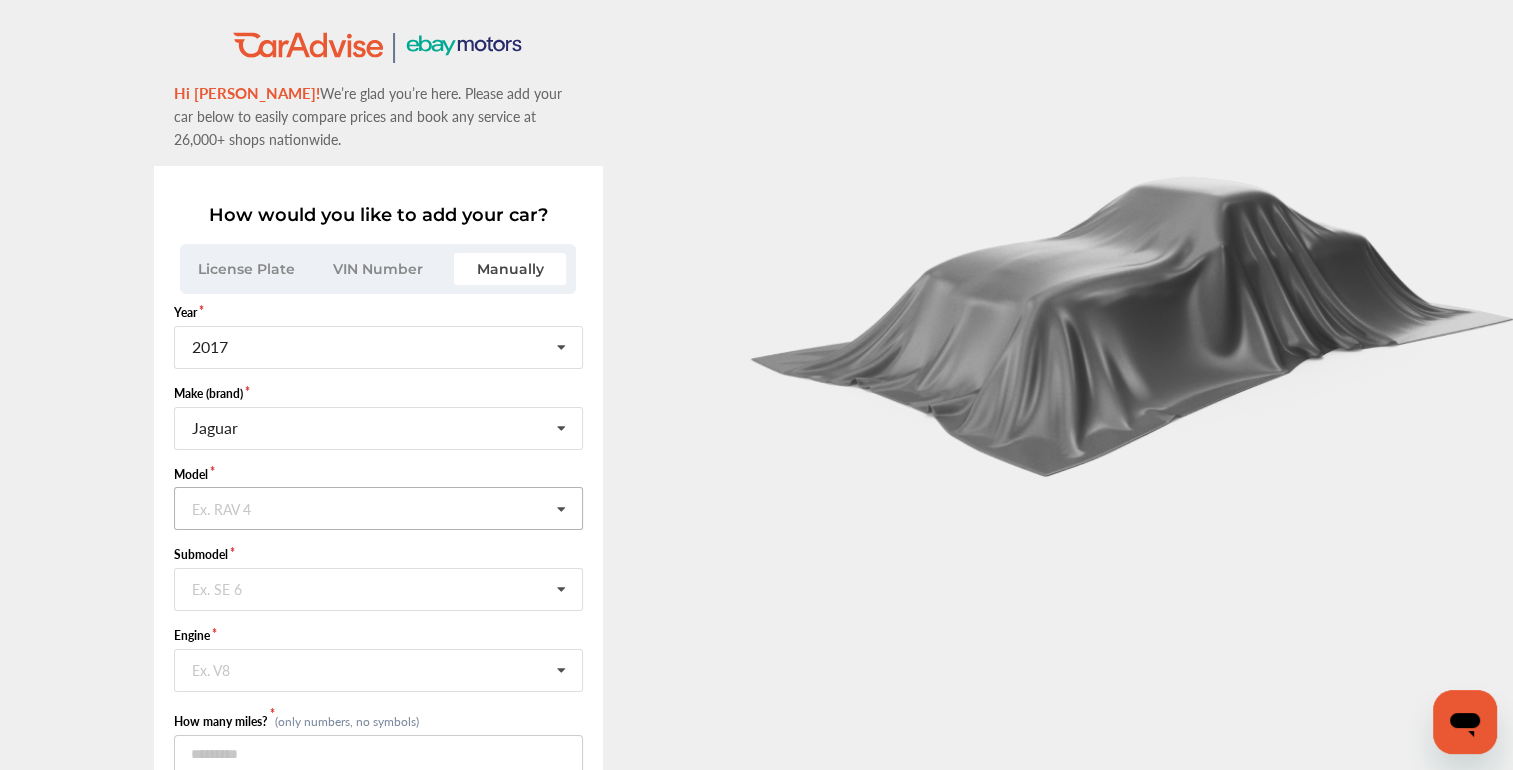 click at bounding box center (379, 507) 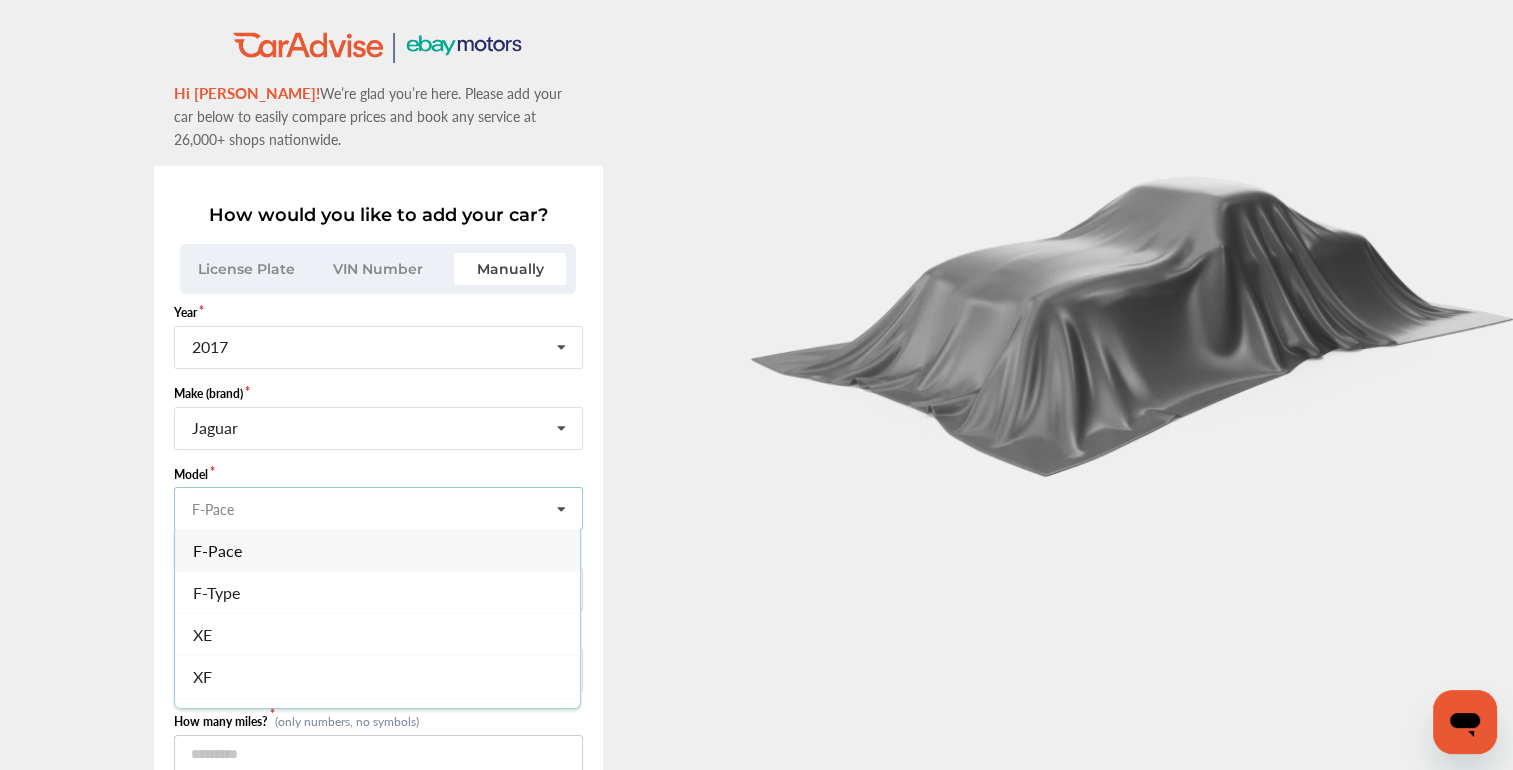 scroll, scrollTop: 72, scrollLeft: 0, axis: vertical 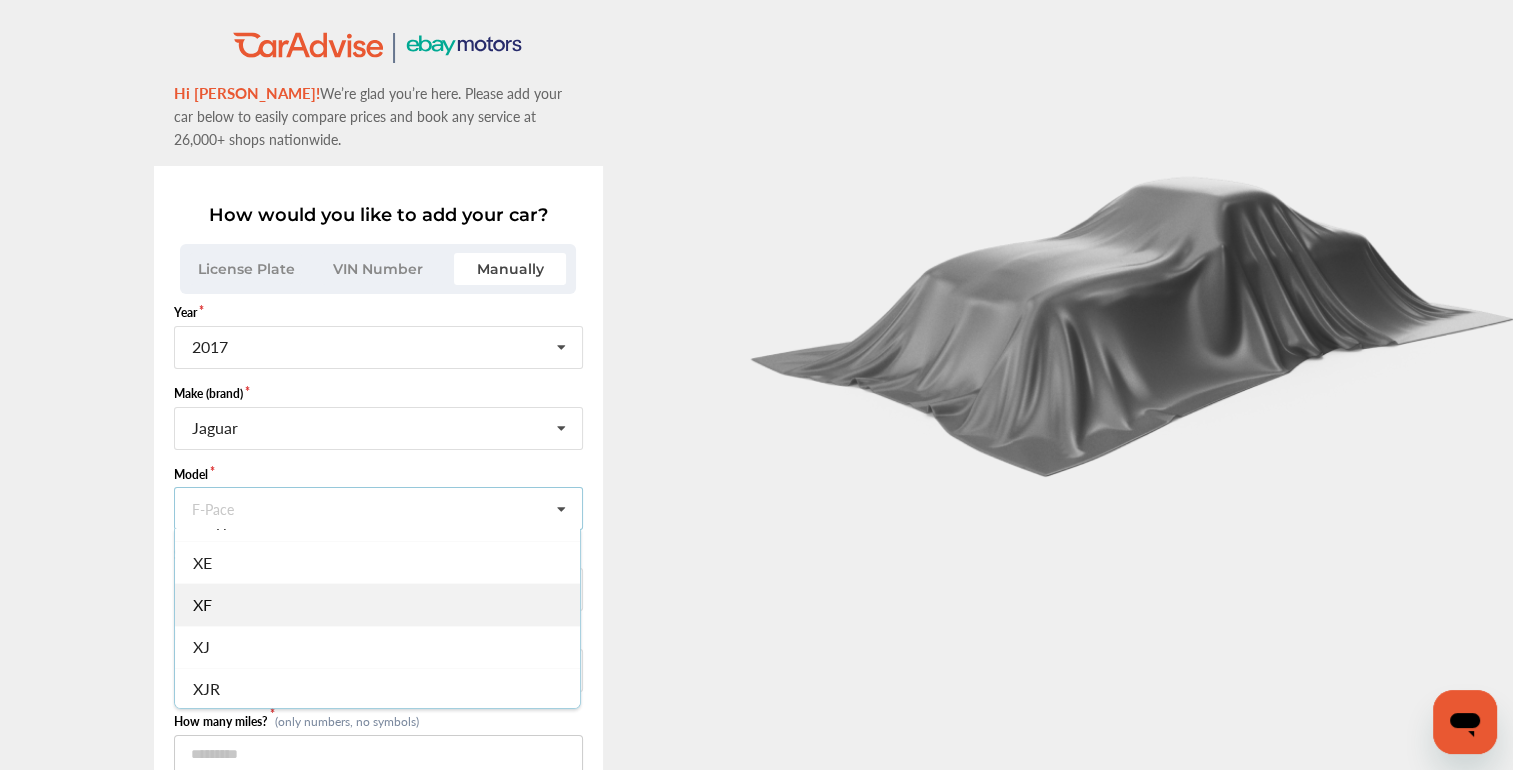 click on "XF" at bounding box center [377, 605] 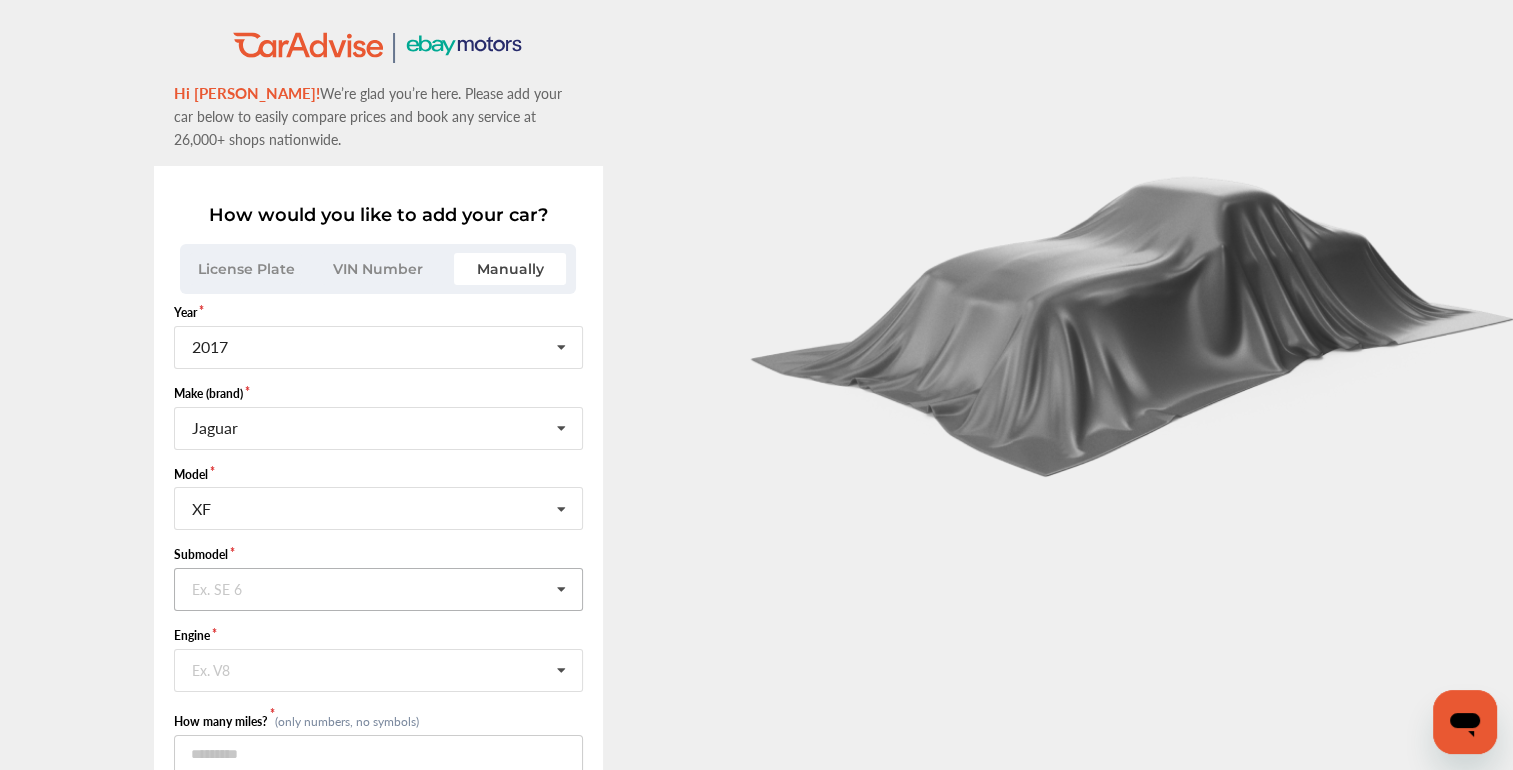 click at bounding box center [379, 588] 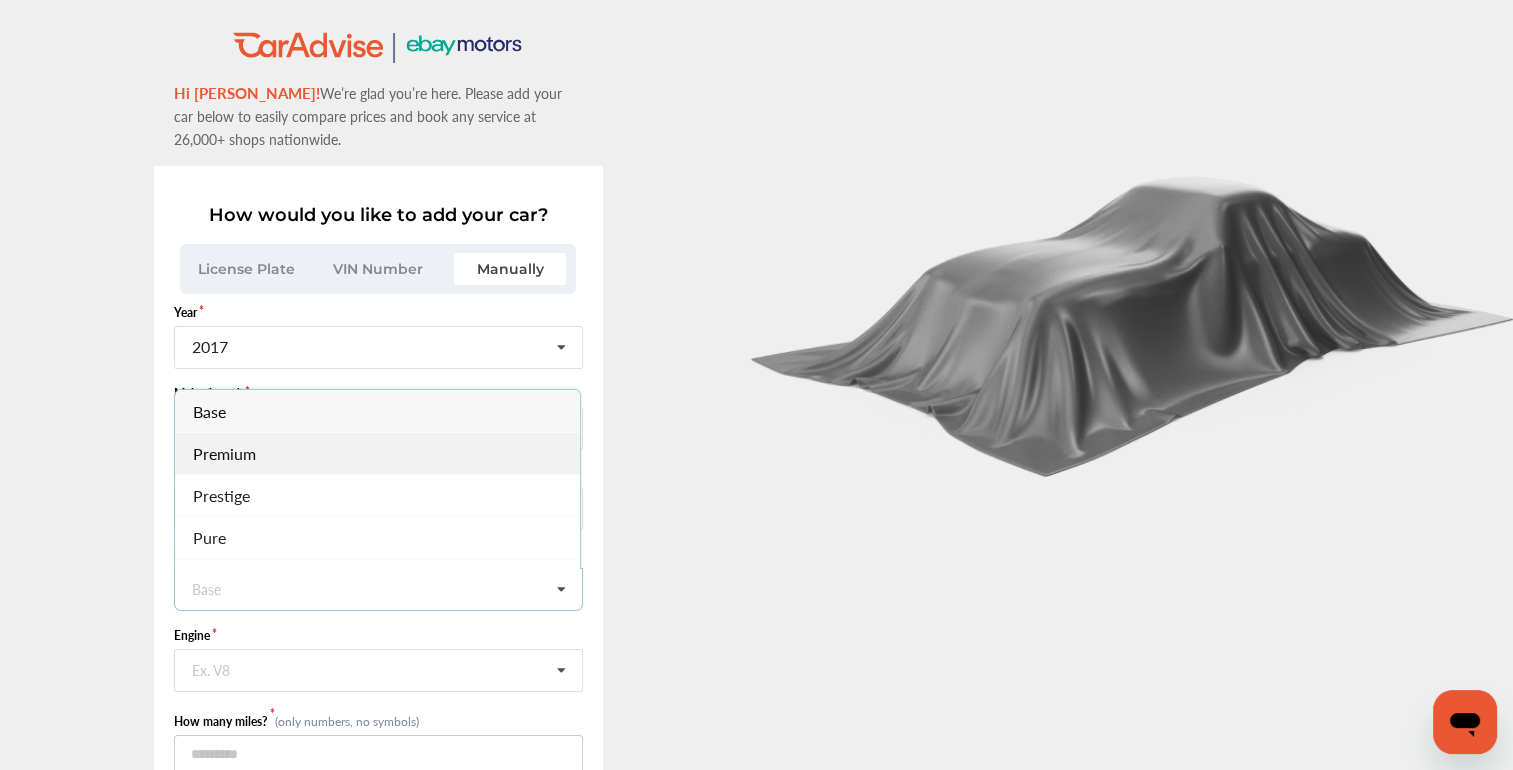 click on "Premium" at bounding box center [377, 453] 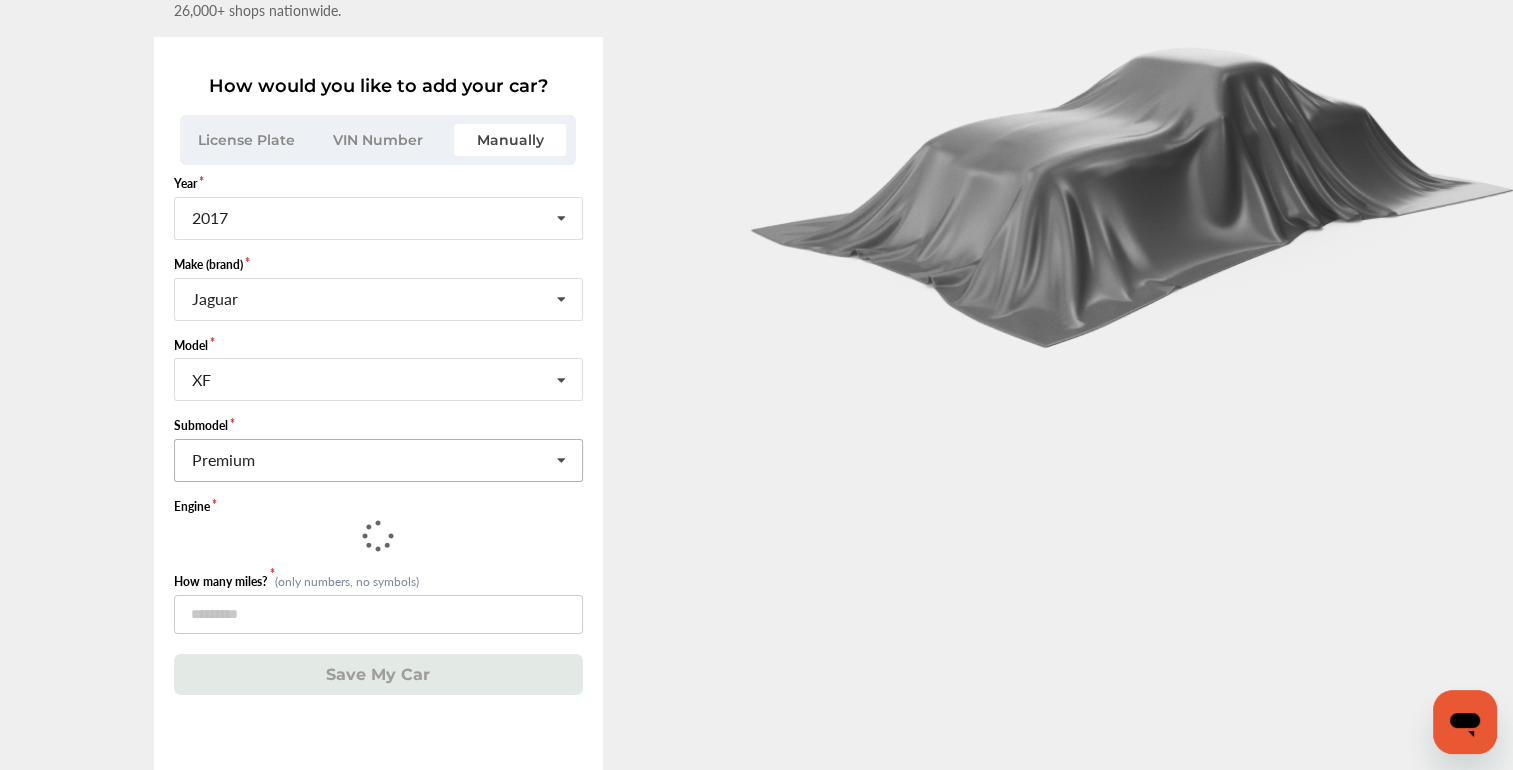 scroll, scrollTop: 140, scrollLeft: 0, axis: vertical 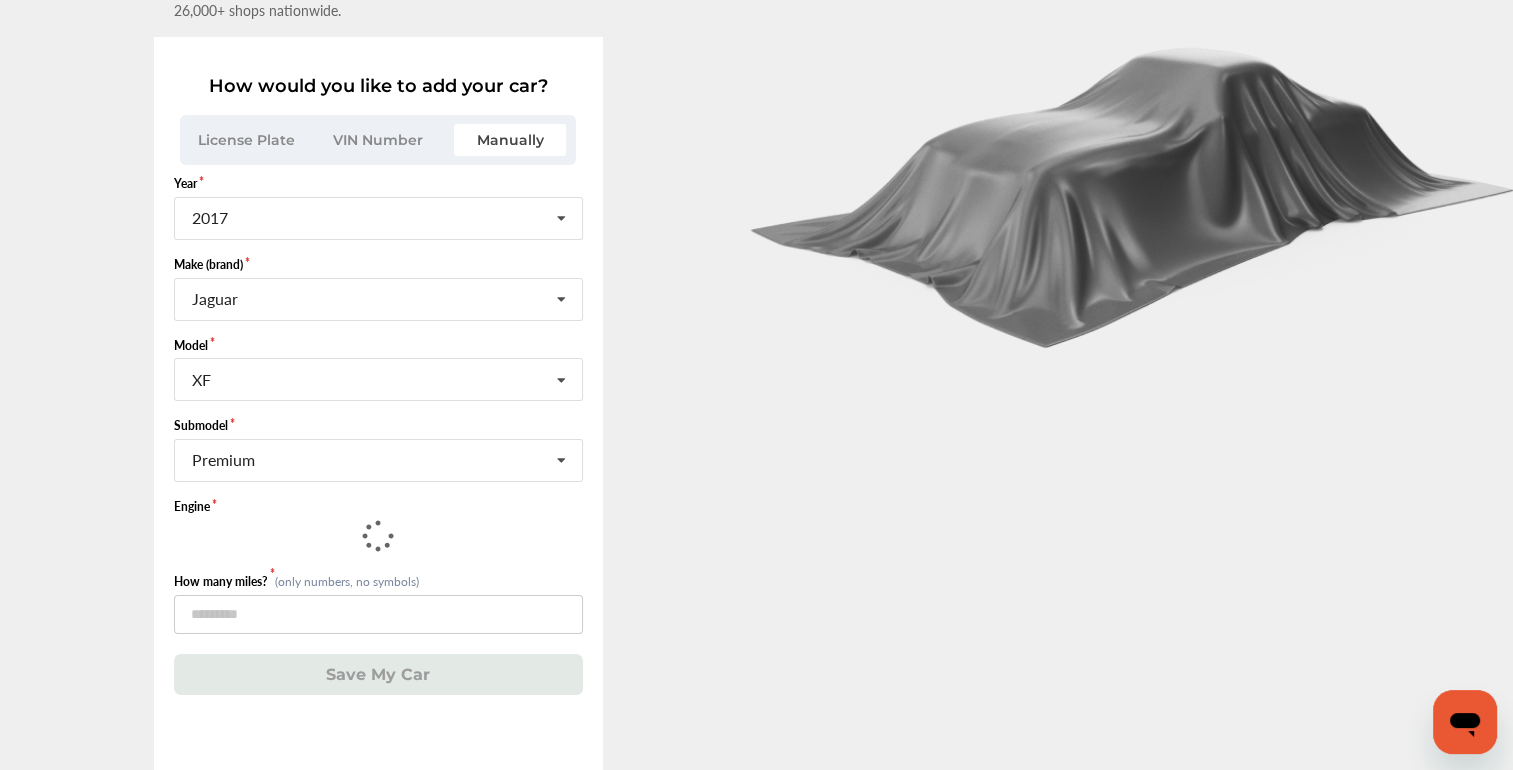 click at bounding box center [378, 536] 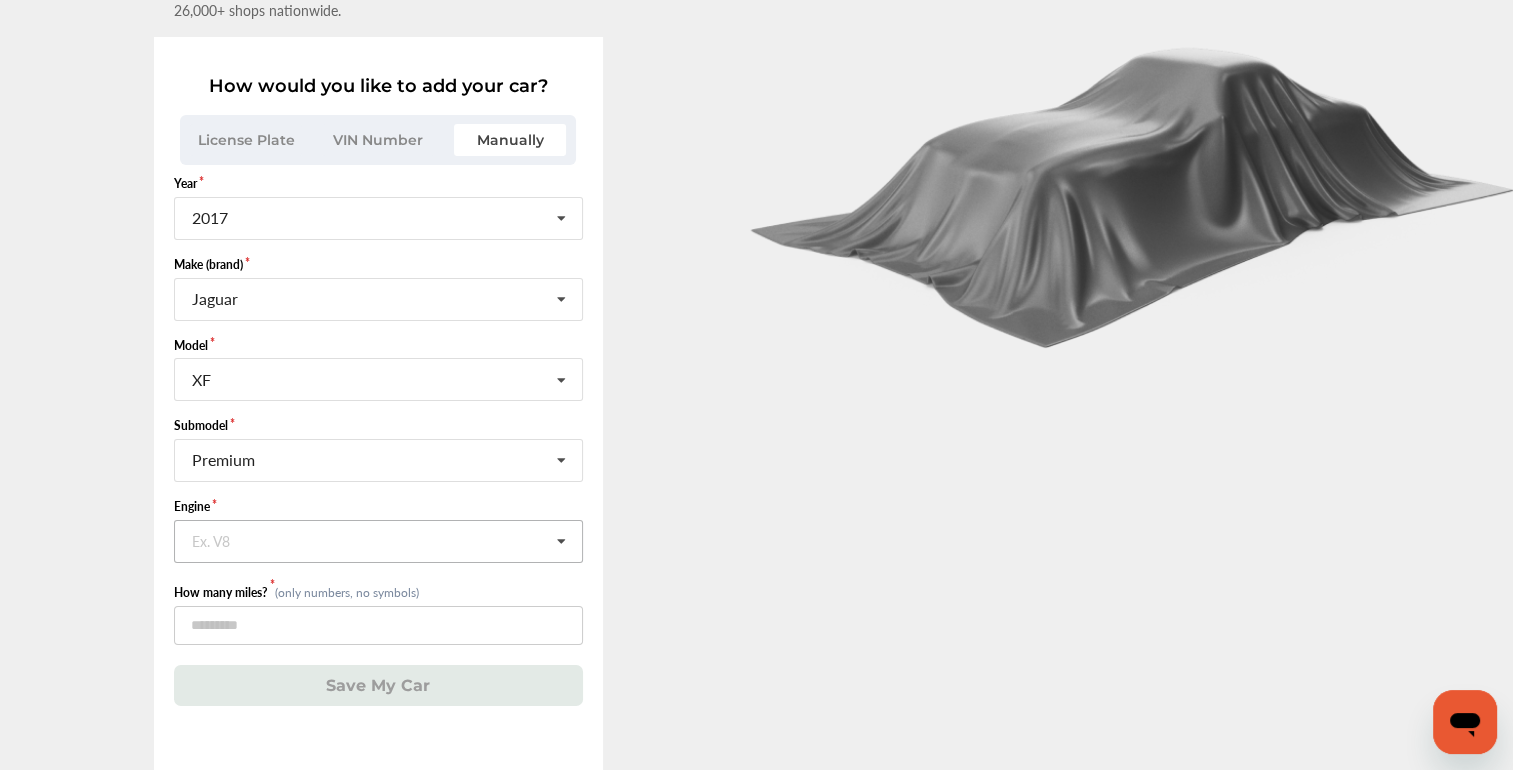 click at bounding box center [379, 540] 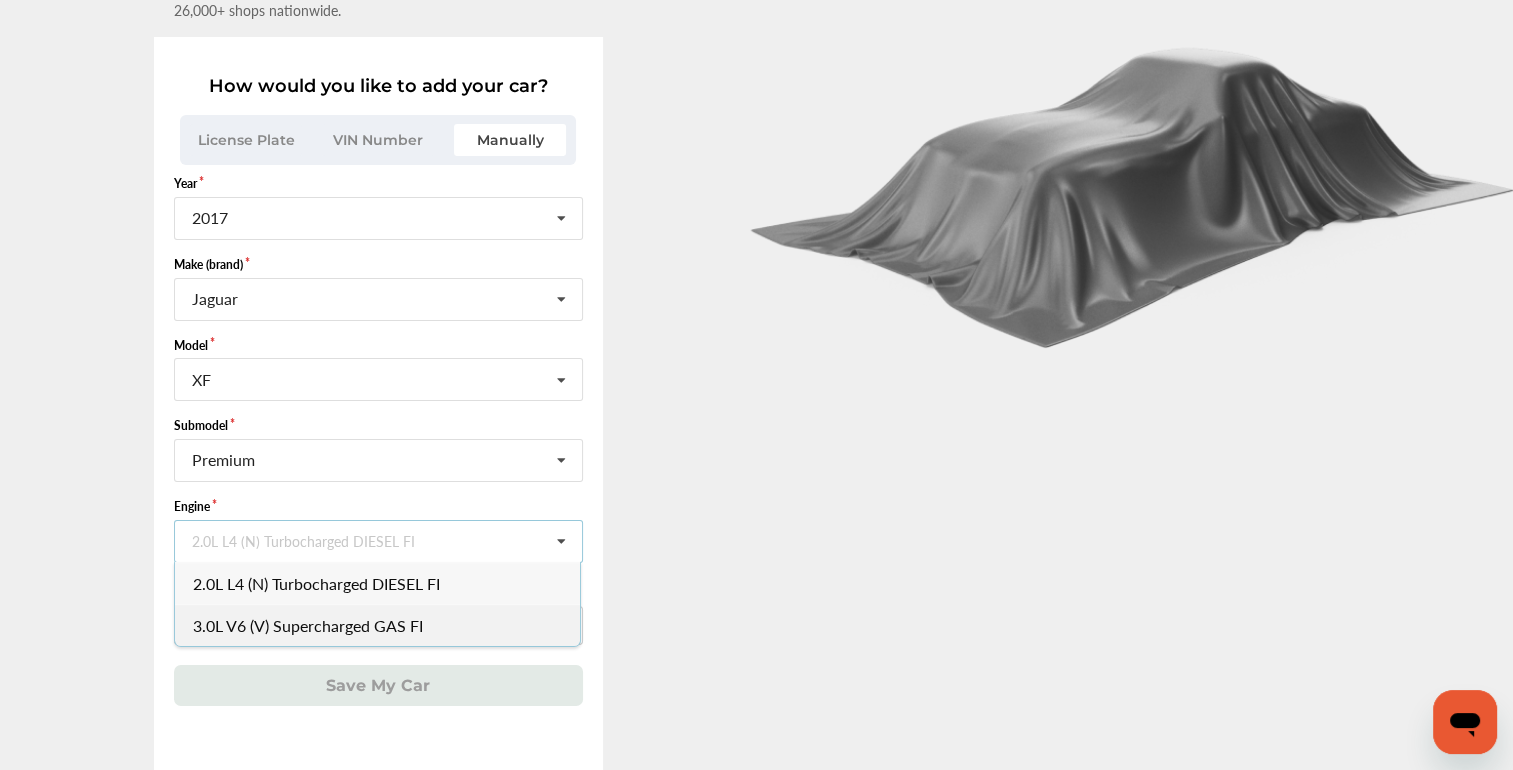 click on "3.0L V6 (V) Supercharged GAS FI" at bounding box center [308, 624] 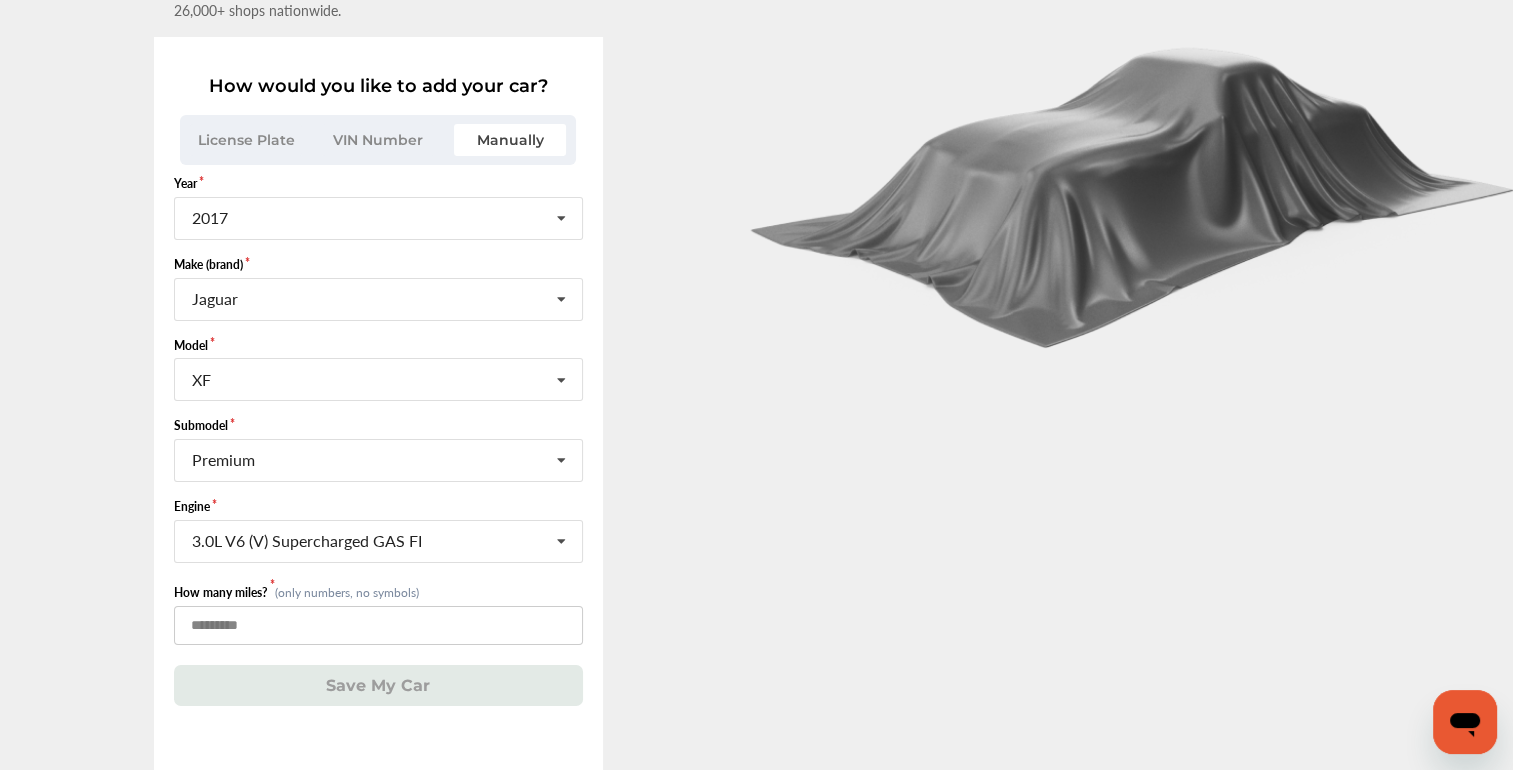 click at bounding box center (378, 625) 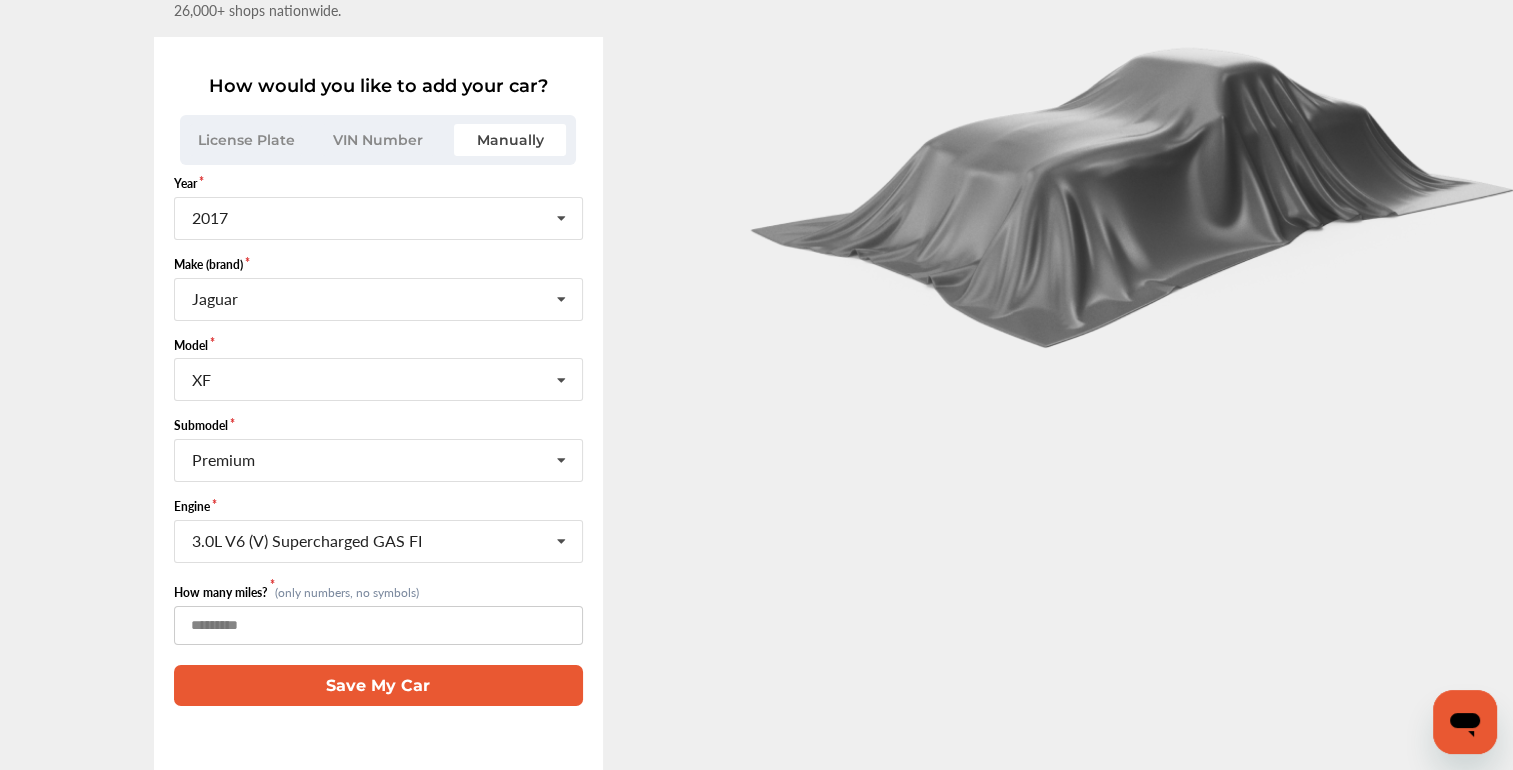 type on "*****" 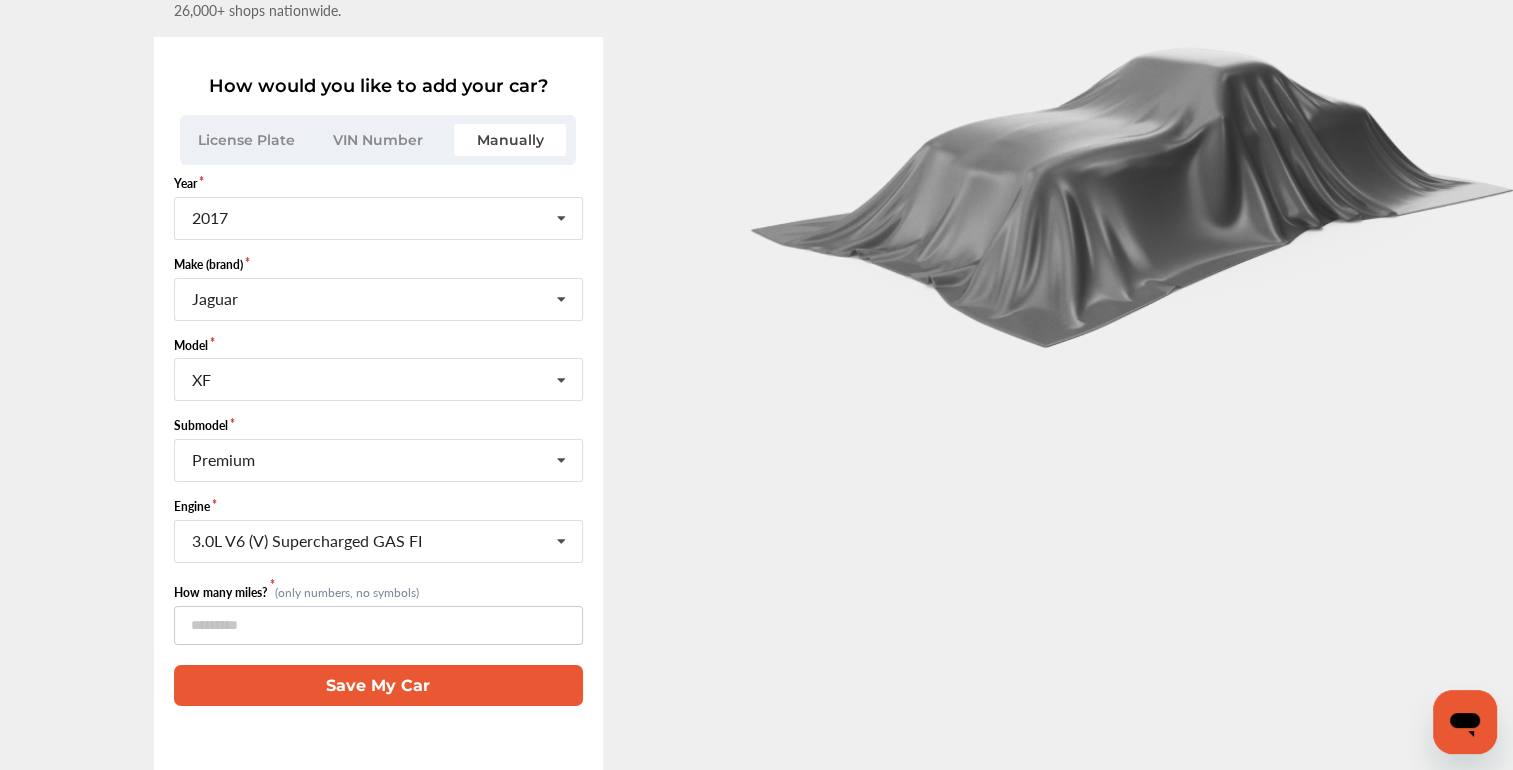 click on "Save My Car" at bounding box center (378, 685) 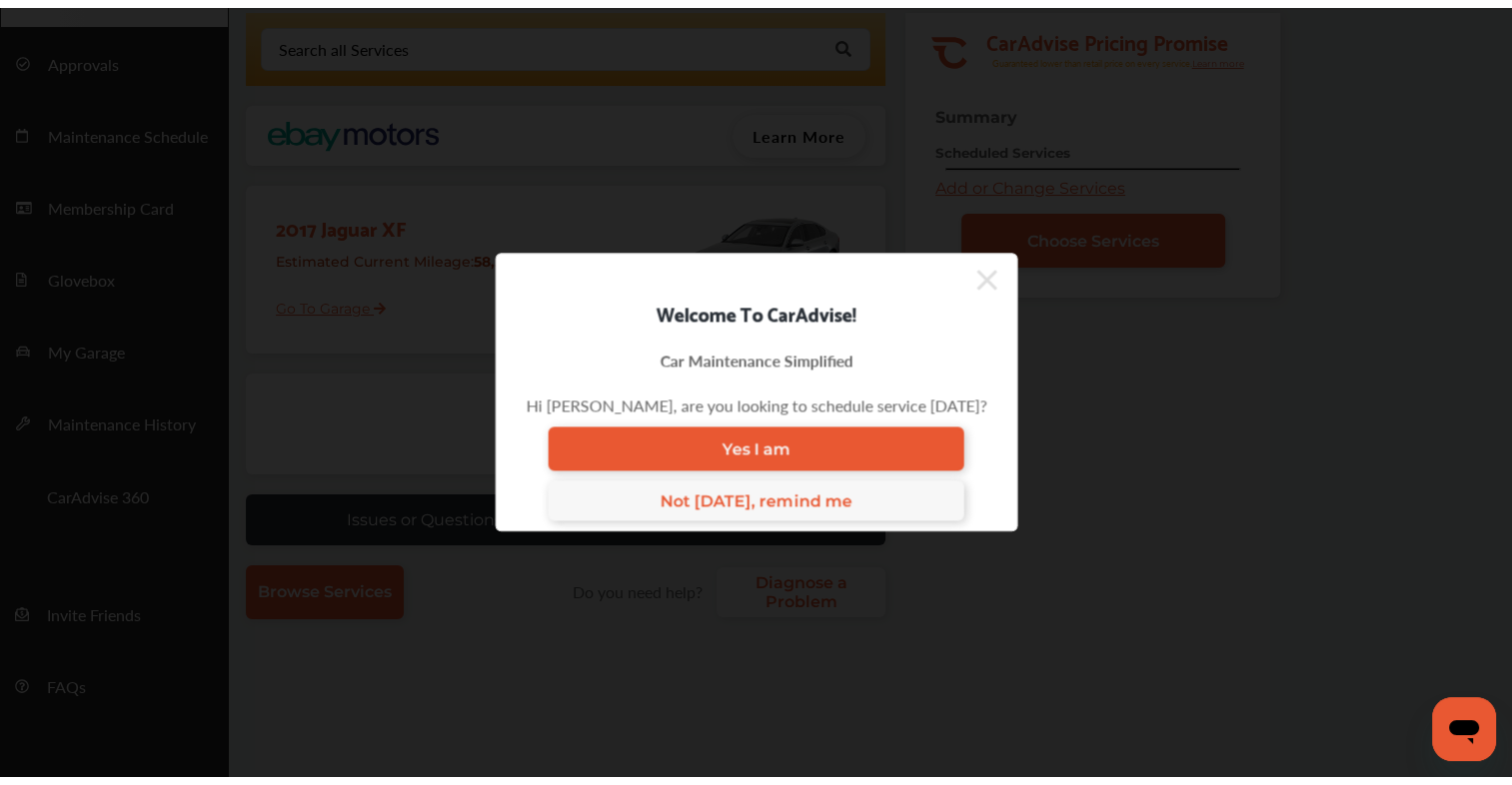 scroll, scrollTop: 0, scrollLeft: 0, axis: both 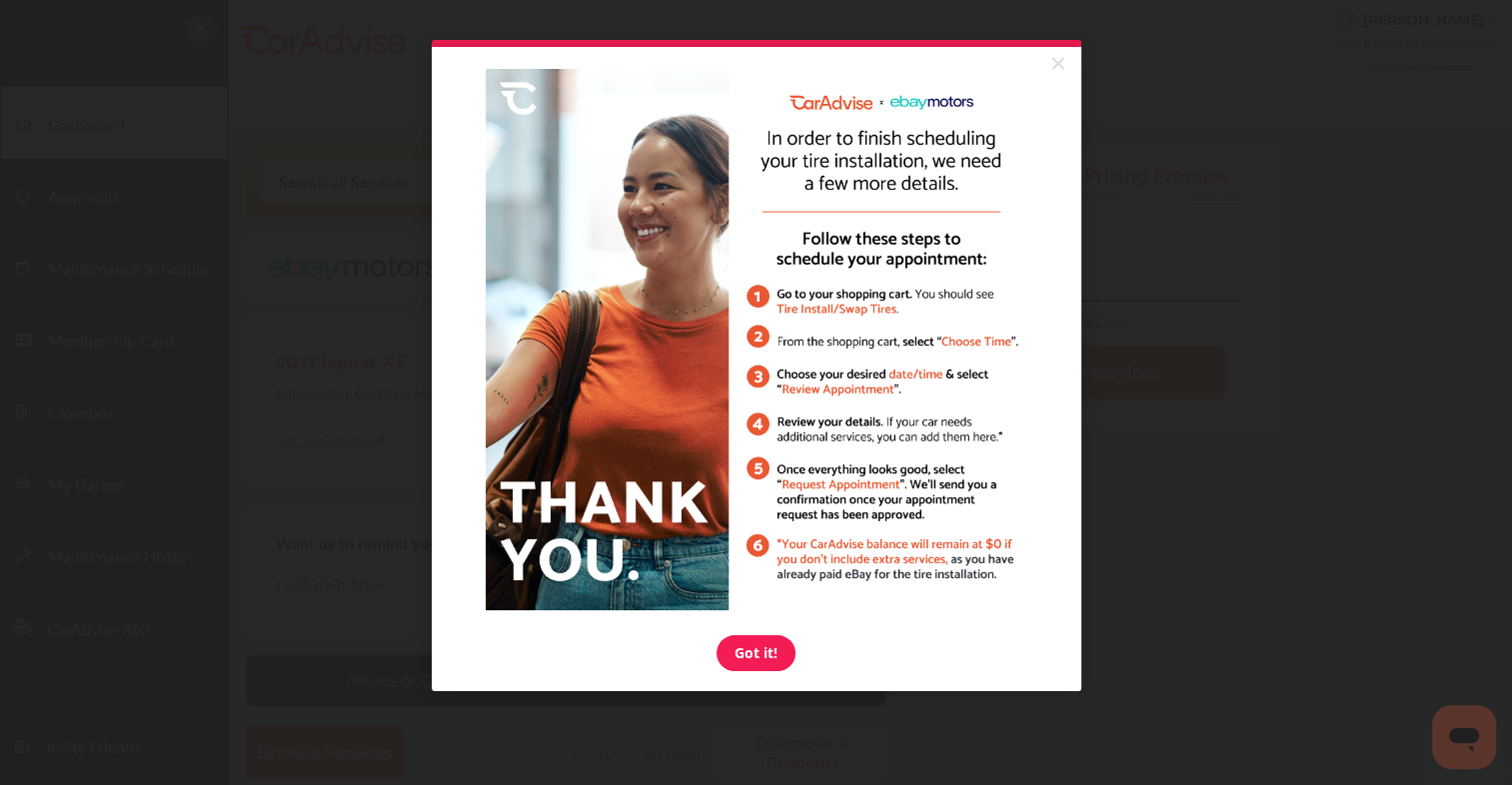 click on "Got it!" at bounding box center (756, 640) 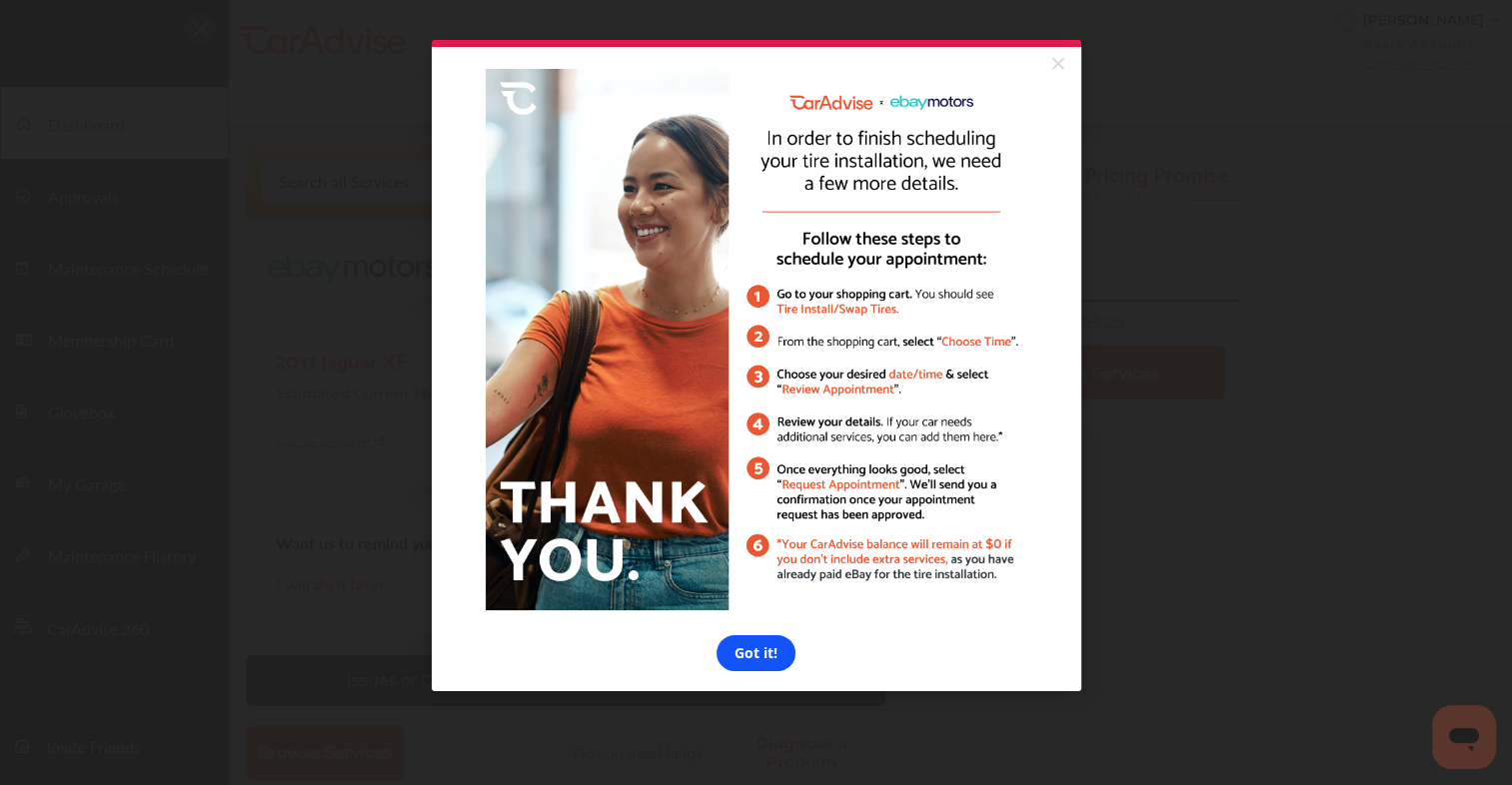 click on "Got it!" at bounding box center (756, 653) 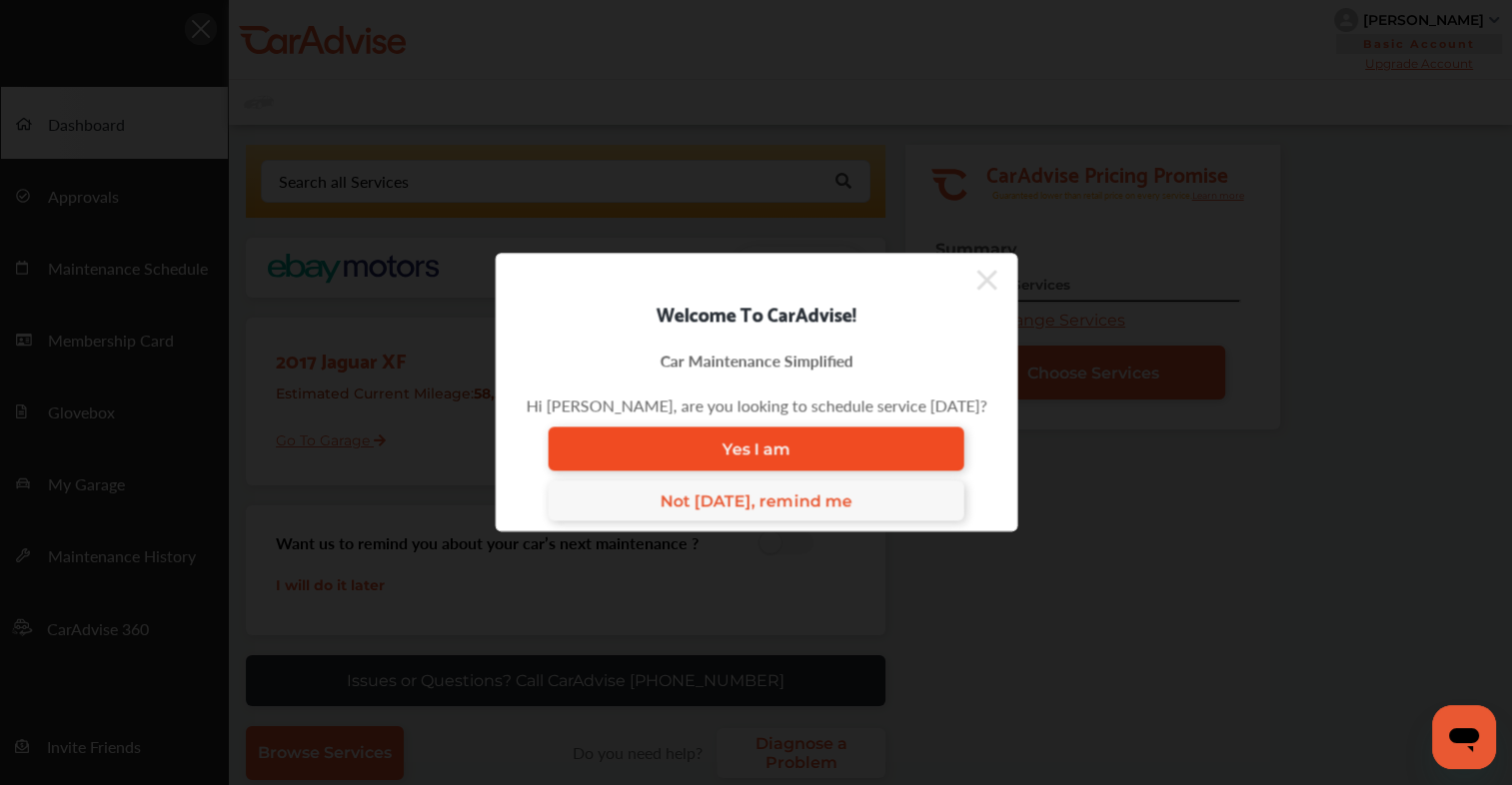 click on "Yes I am" at bounding box center [756, 449] 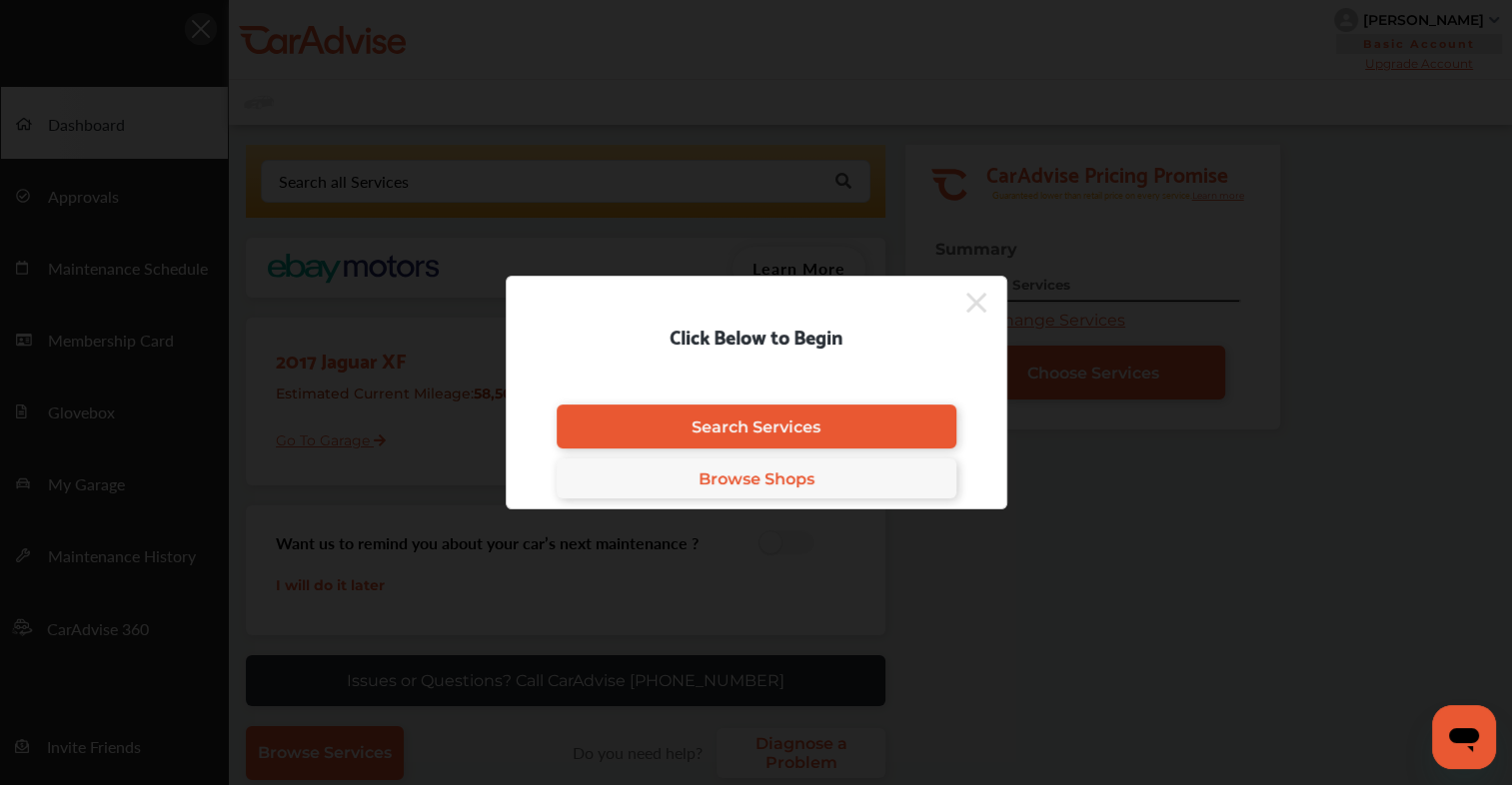 click 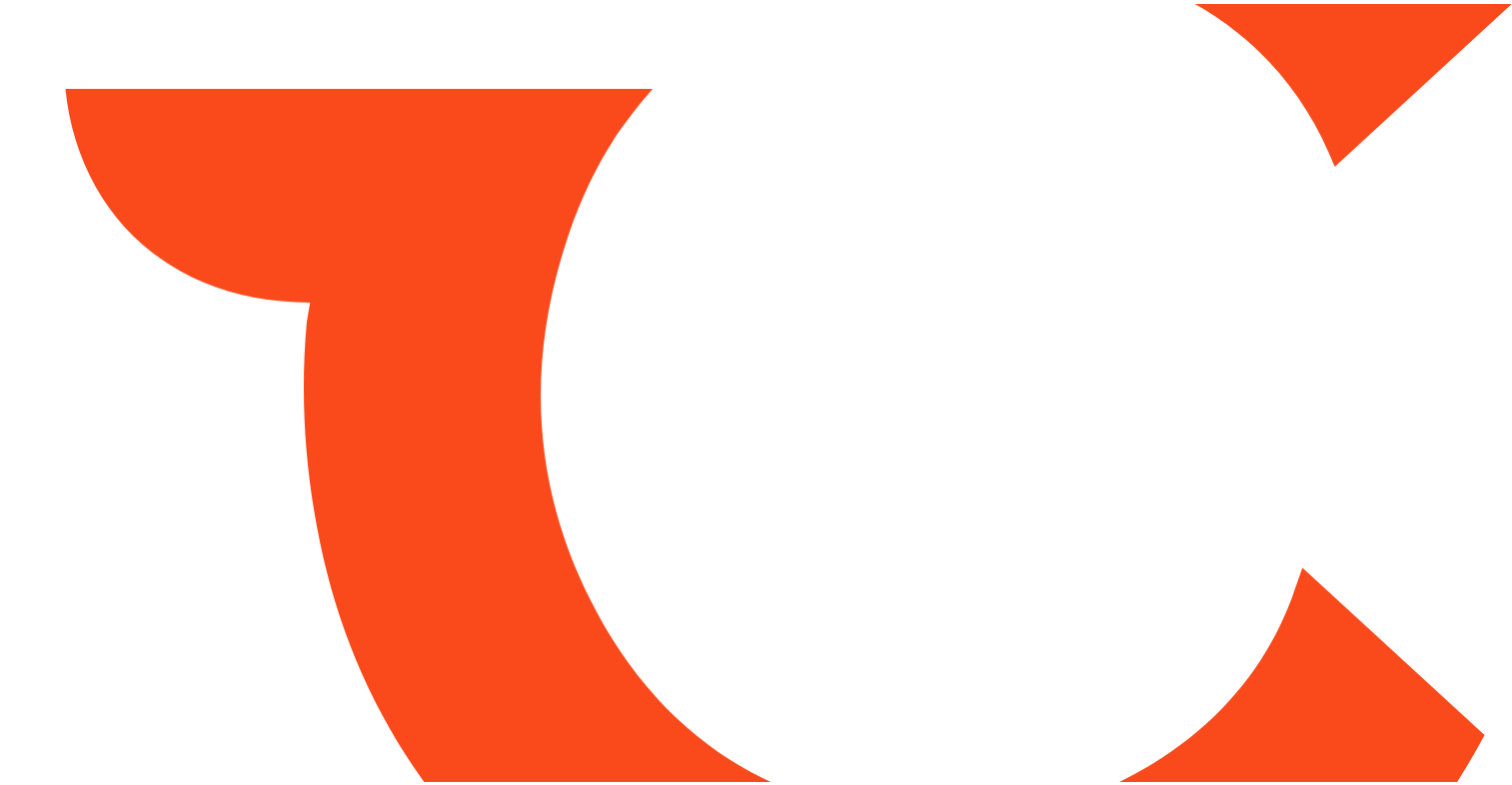 scroll, scrollTop: 0, scrollLeft: 0, axis: both 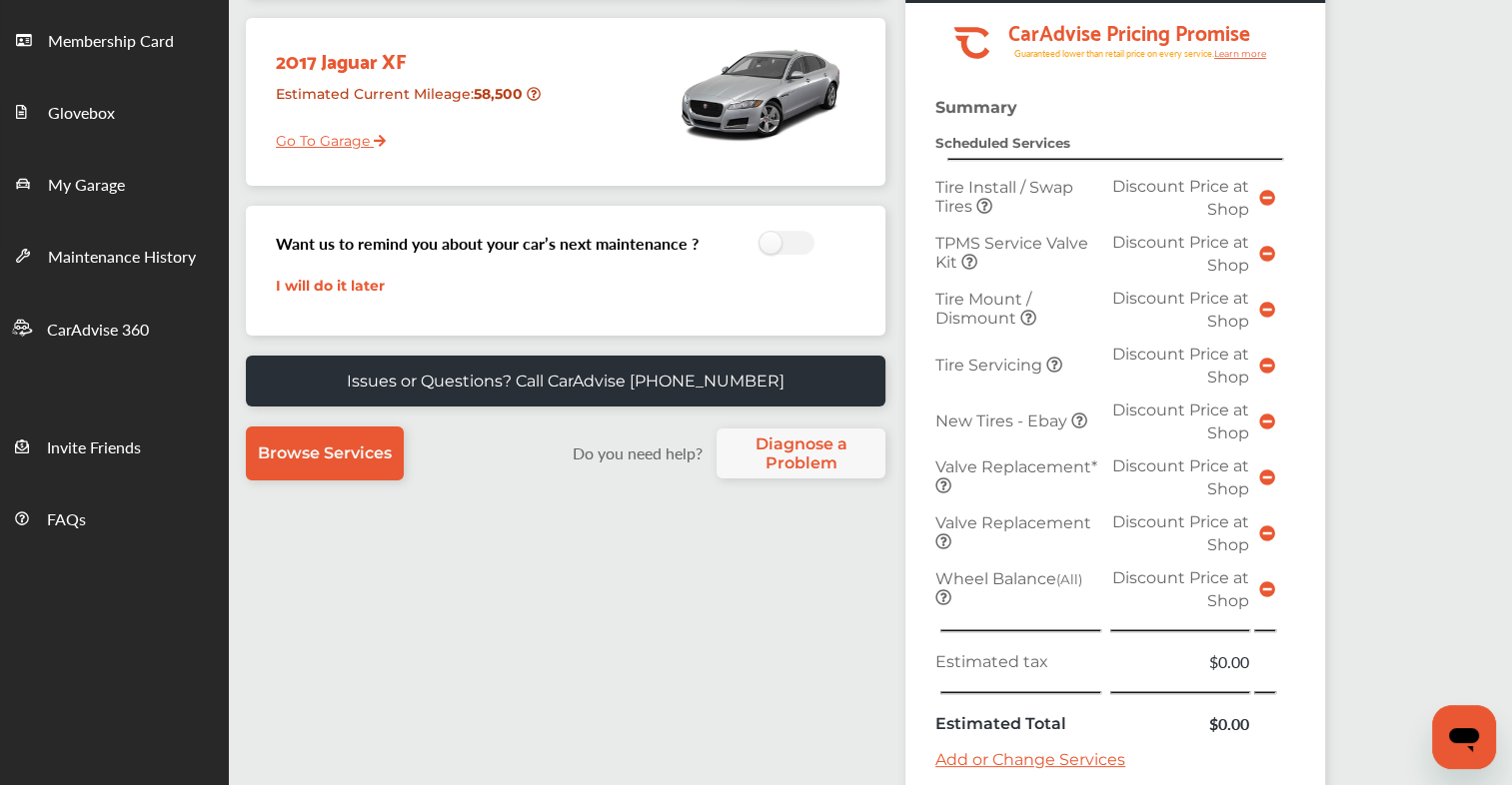 click on "Go To Garage" at bounding box center (323, 136) 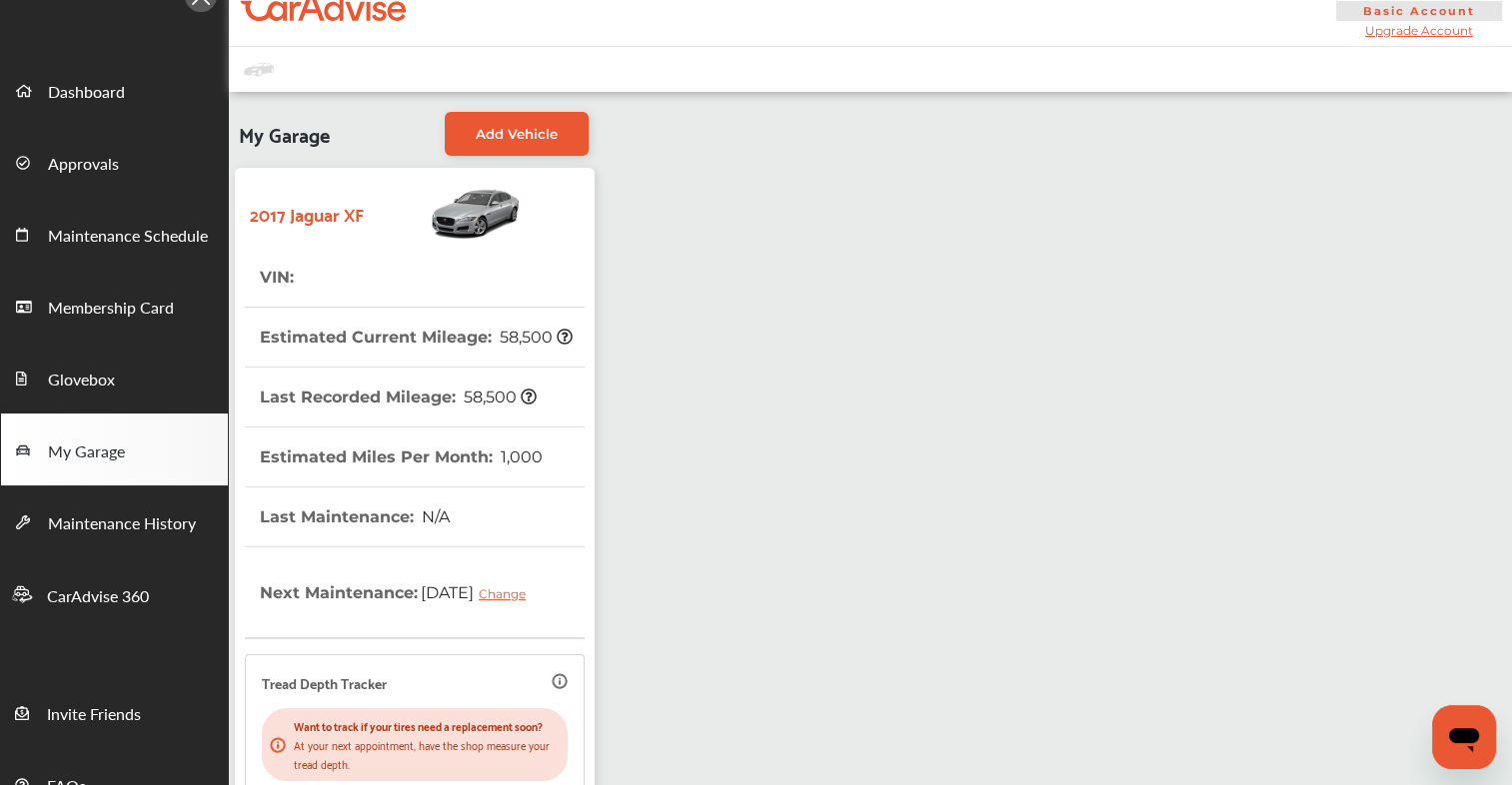 scroll, scrollTop: 0, scrollLeft: 0, axis: both 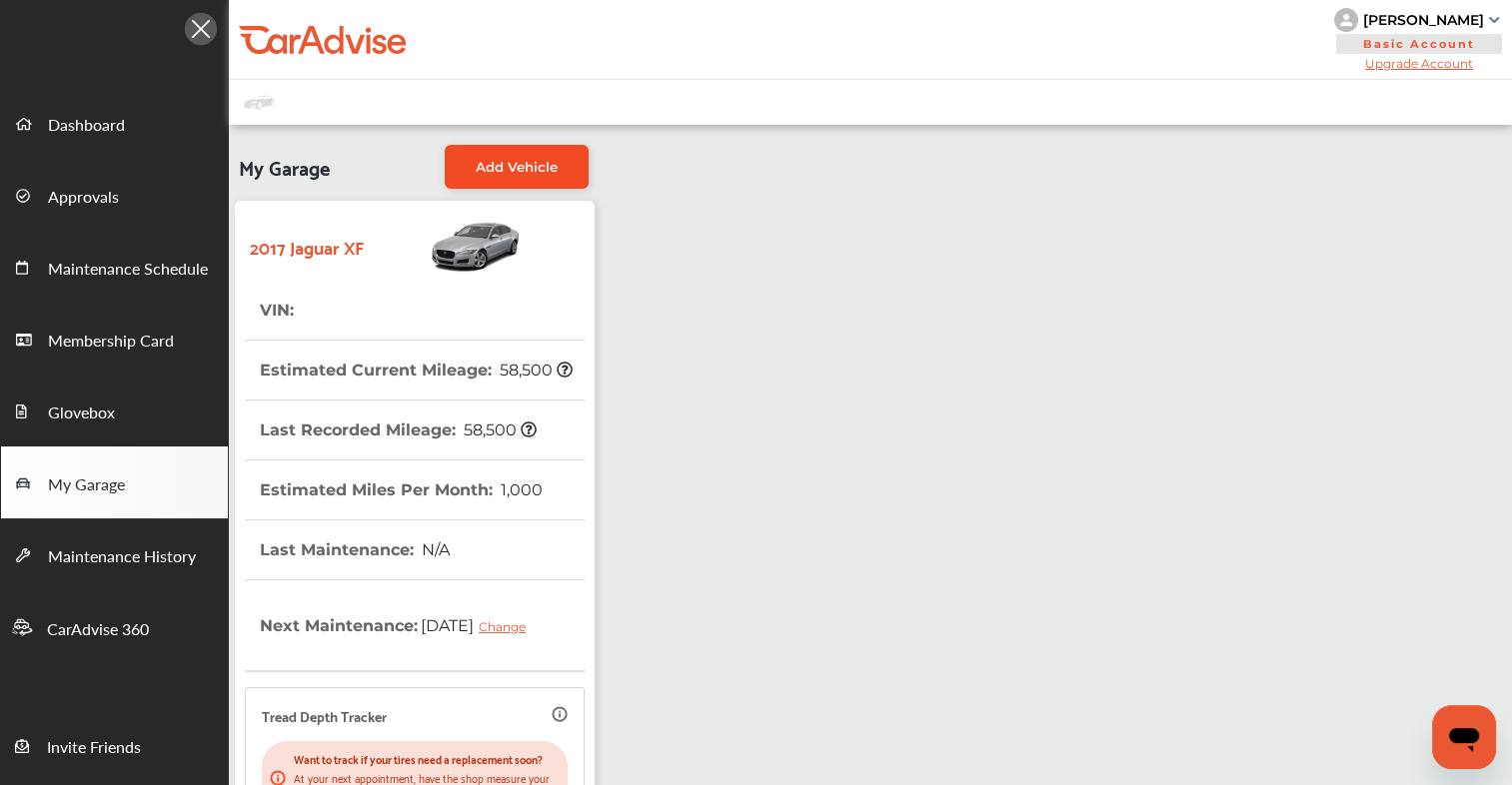 click on "Add Vehicle" at bounding box center [517, 167] 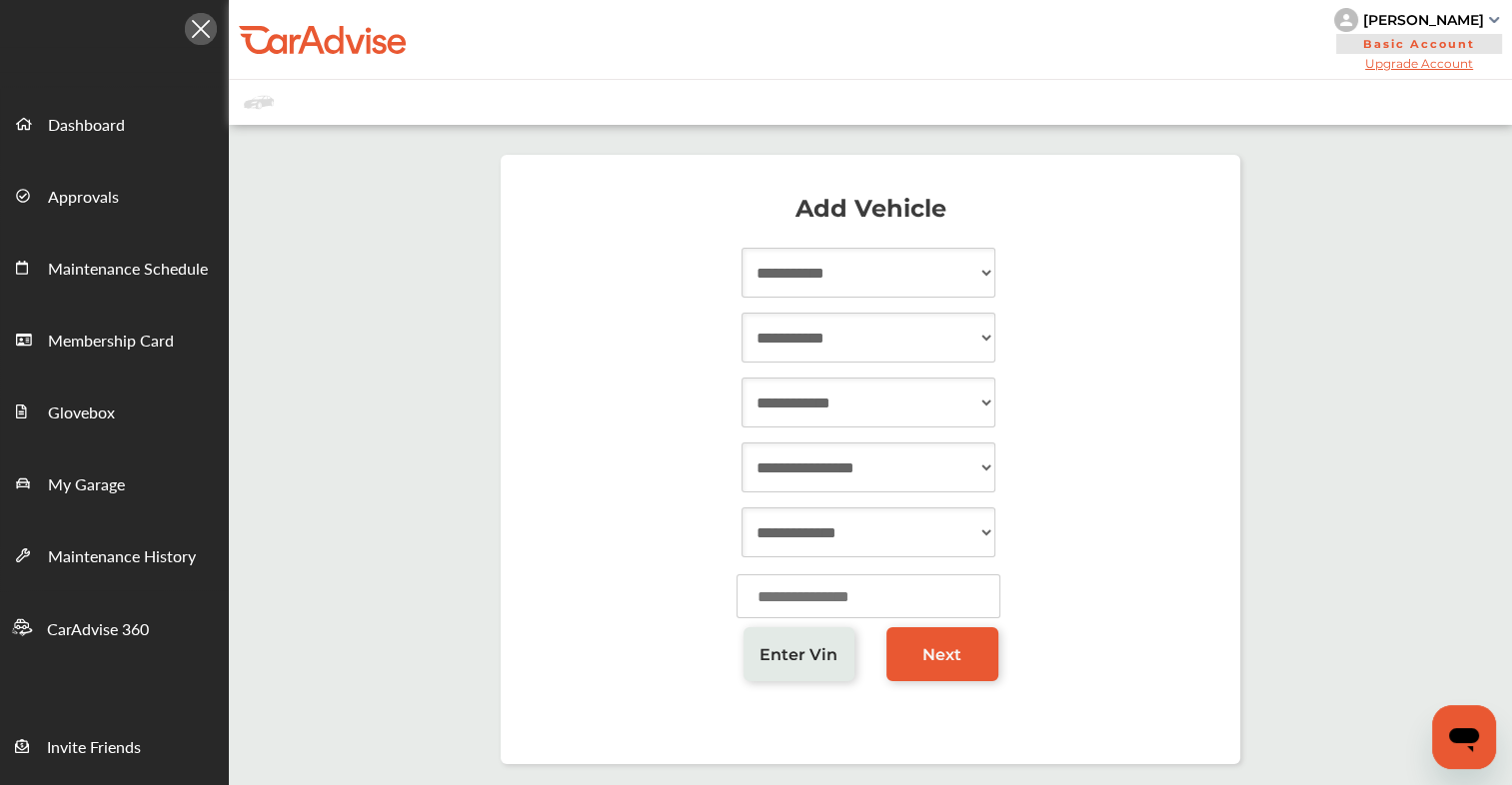 click on "**********" at bounding box center (868, 273) 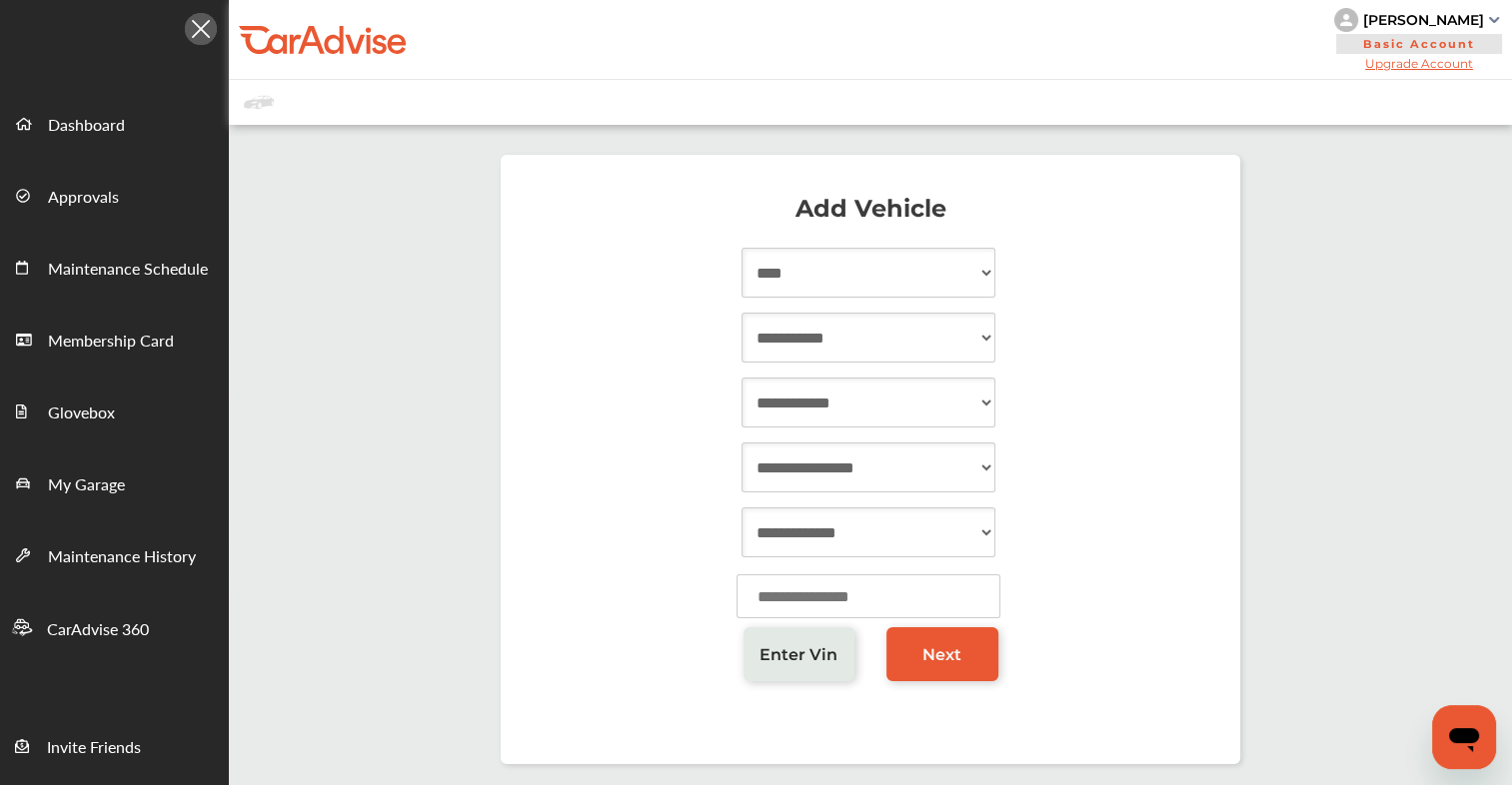 click on "**********" at bounding box center [868, 273] 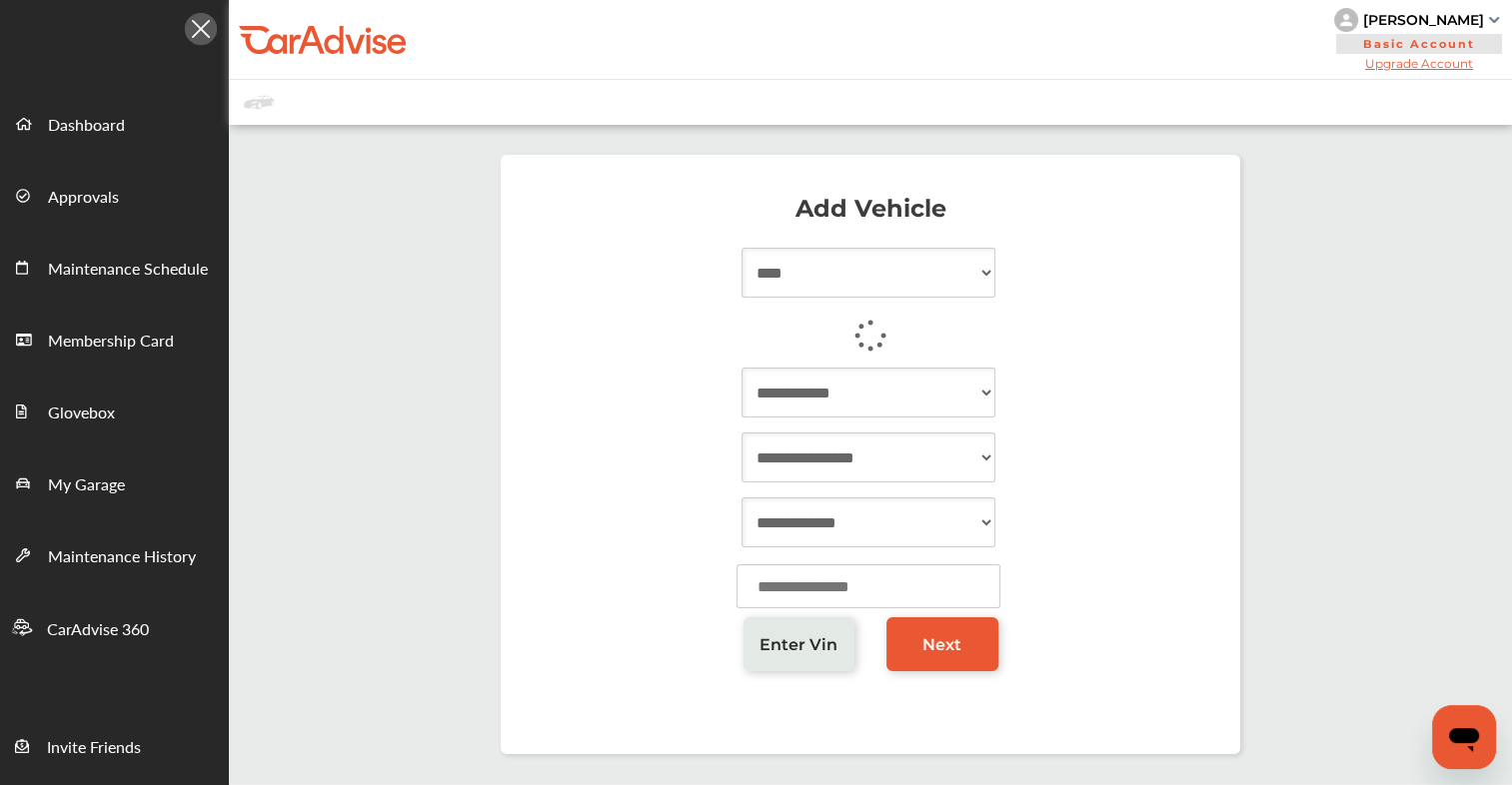 click on "**********" at bounding box center (868, 392) 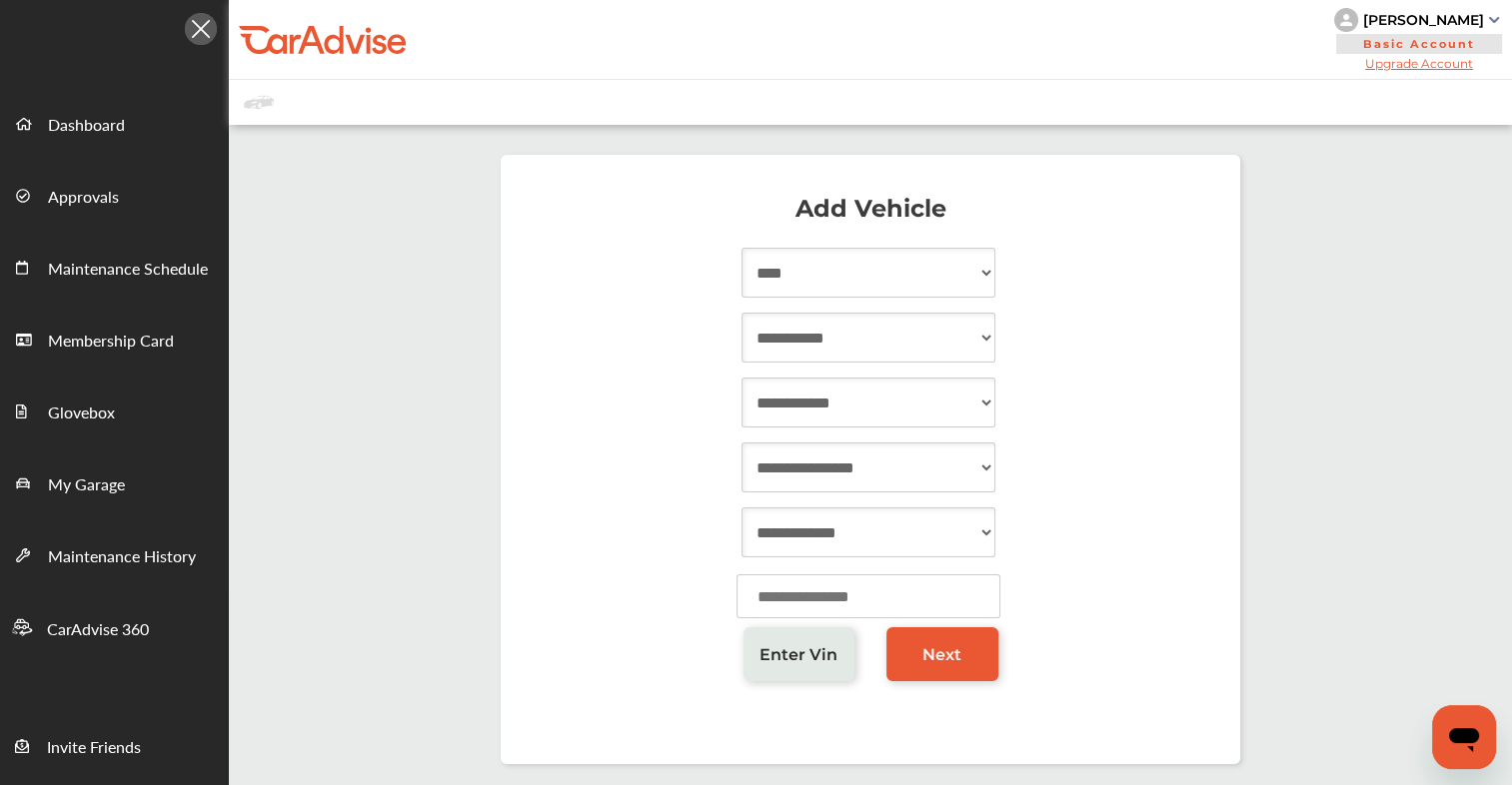 click on "**********" at bounding box center (868, 338) 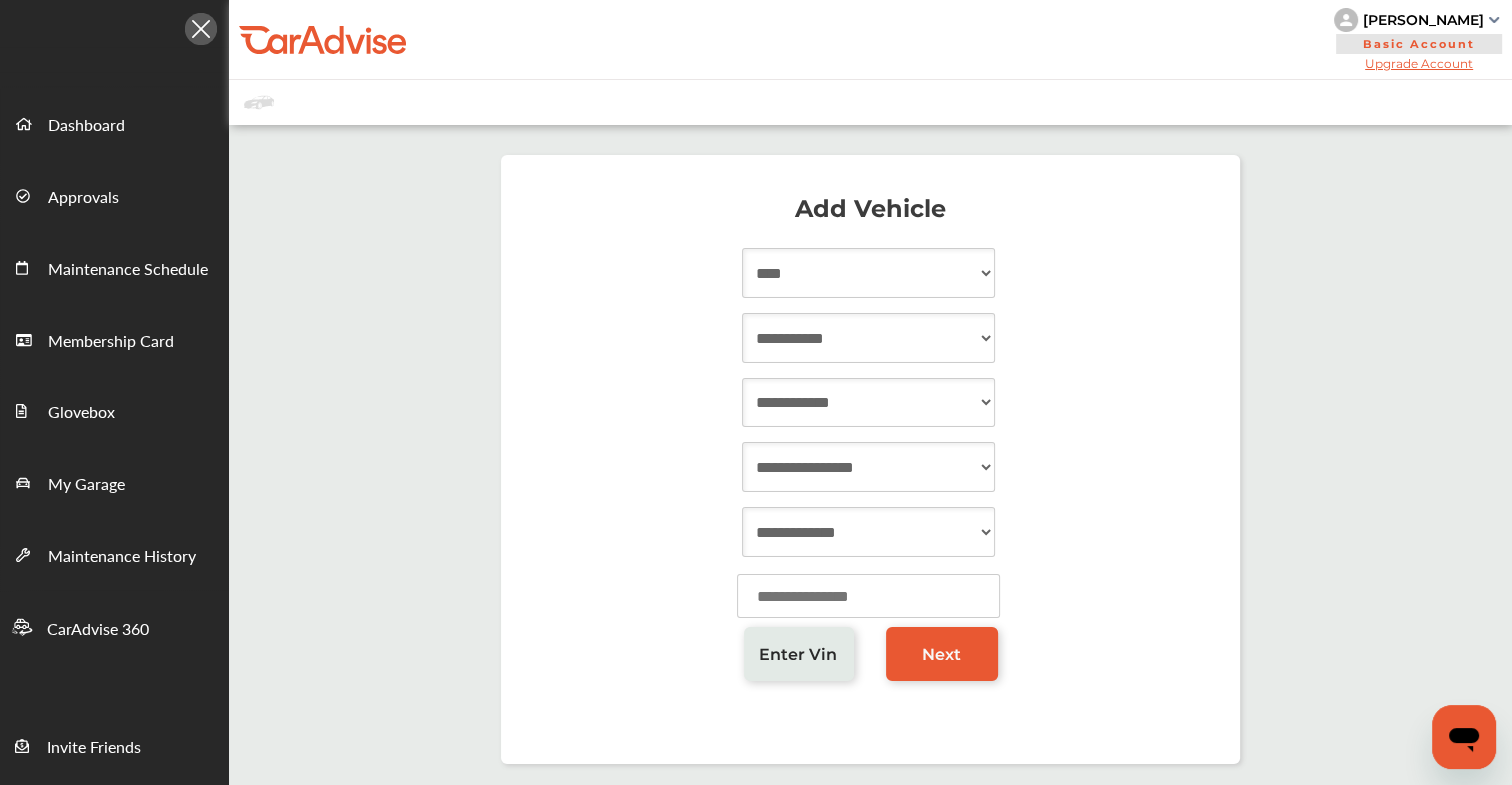 click at bounding box center (201, 29) 